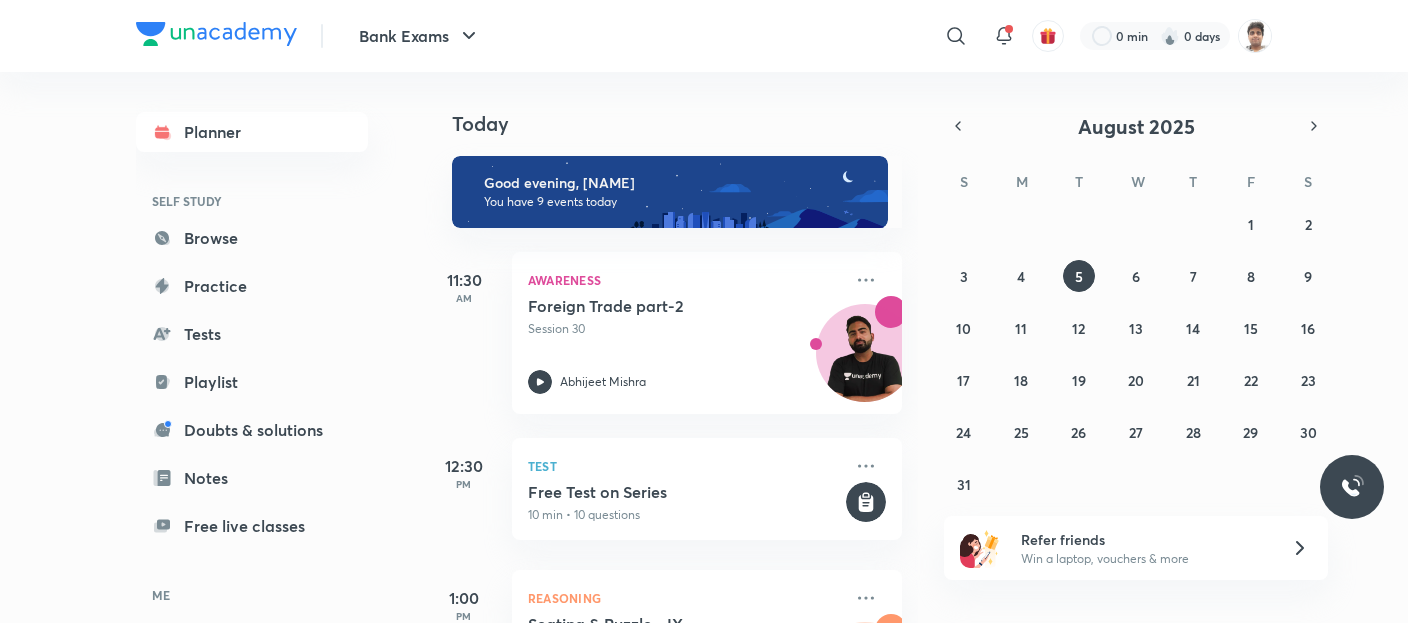 scroll, scrollTop: 0, scrollLeft: 0, axis: both 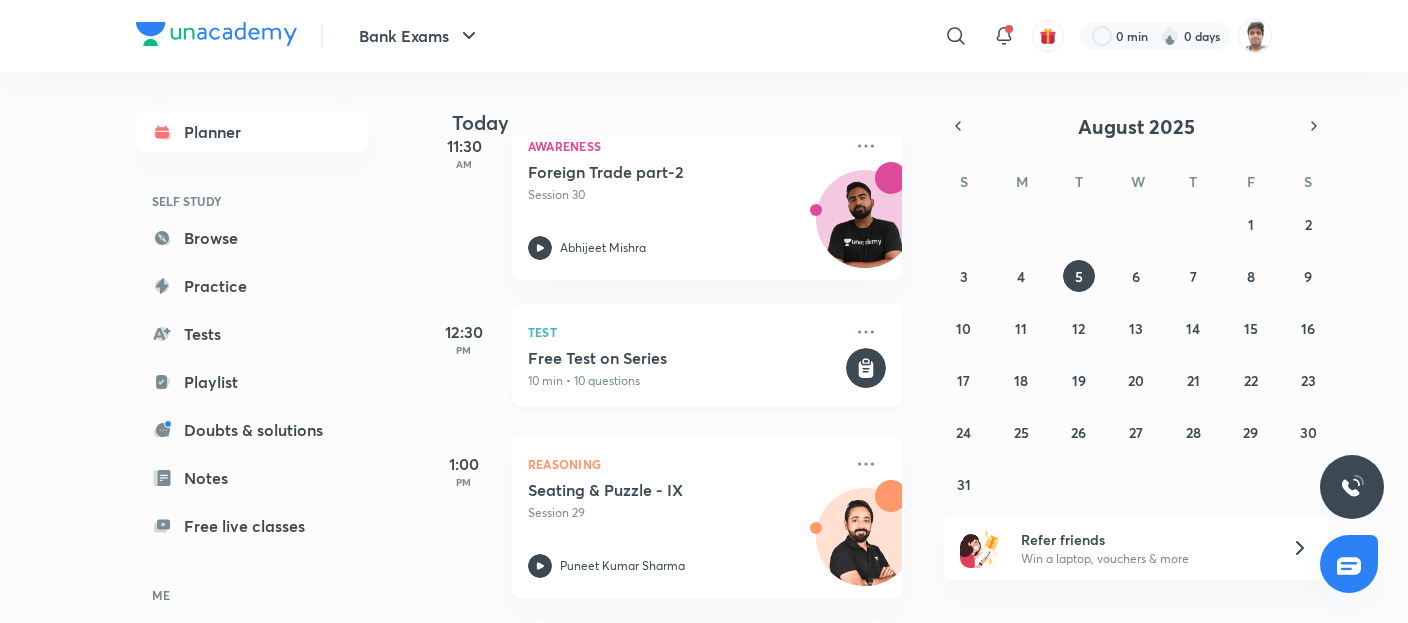 click on "Free Test on Series" at bounding box center [685, 358] 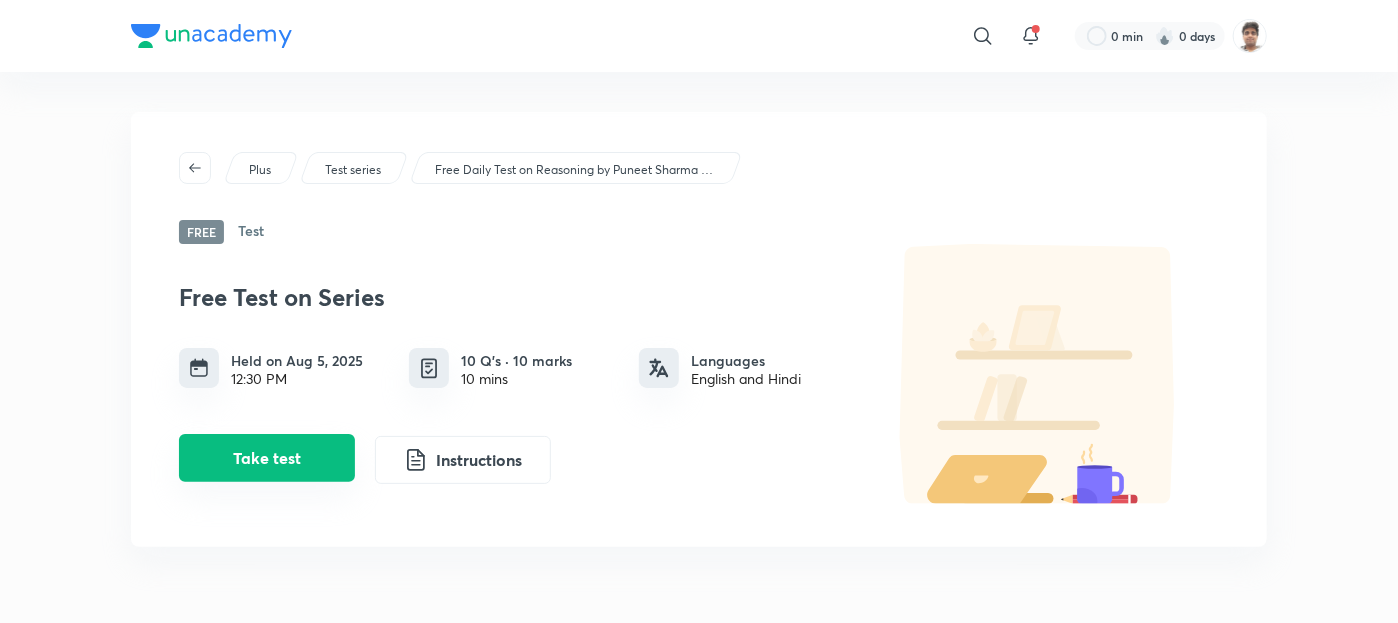click on "Take test" at bounding box center (267, 458) 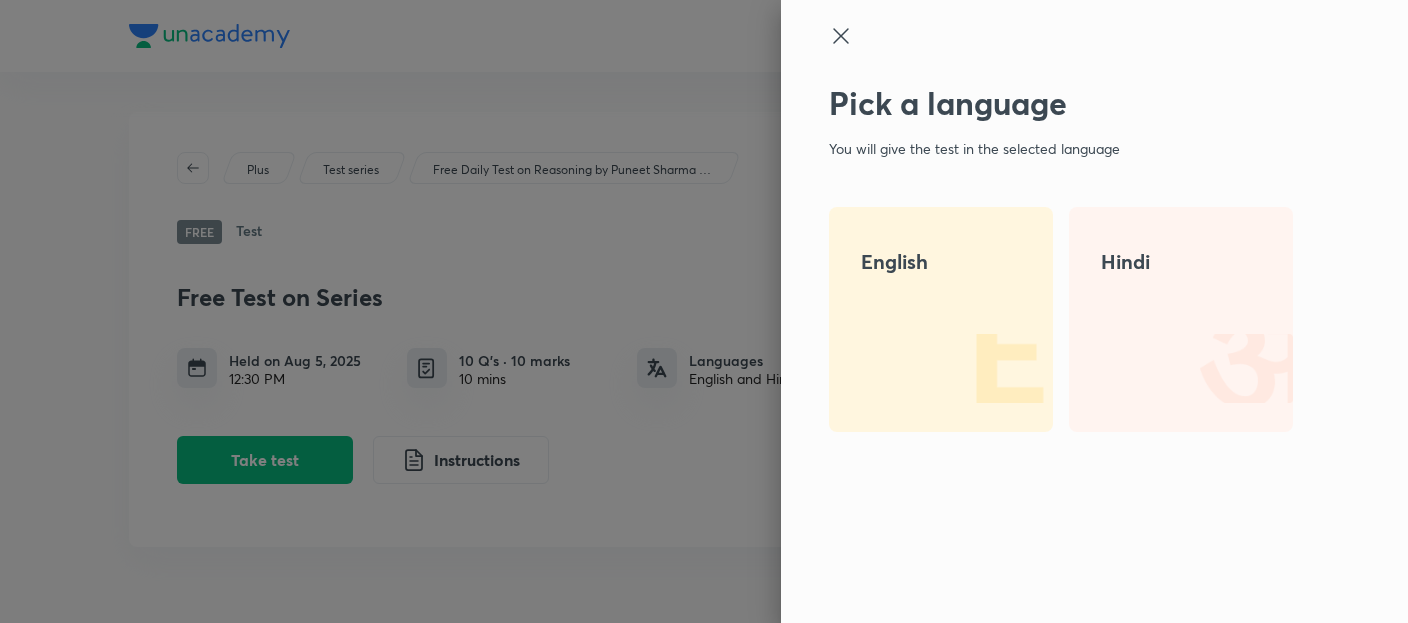 click at bounding box center [704, 311] 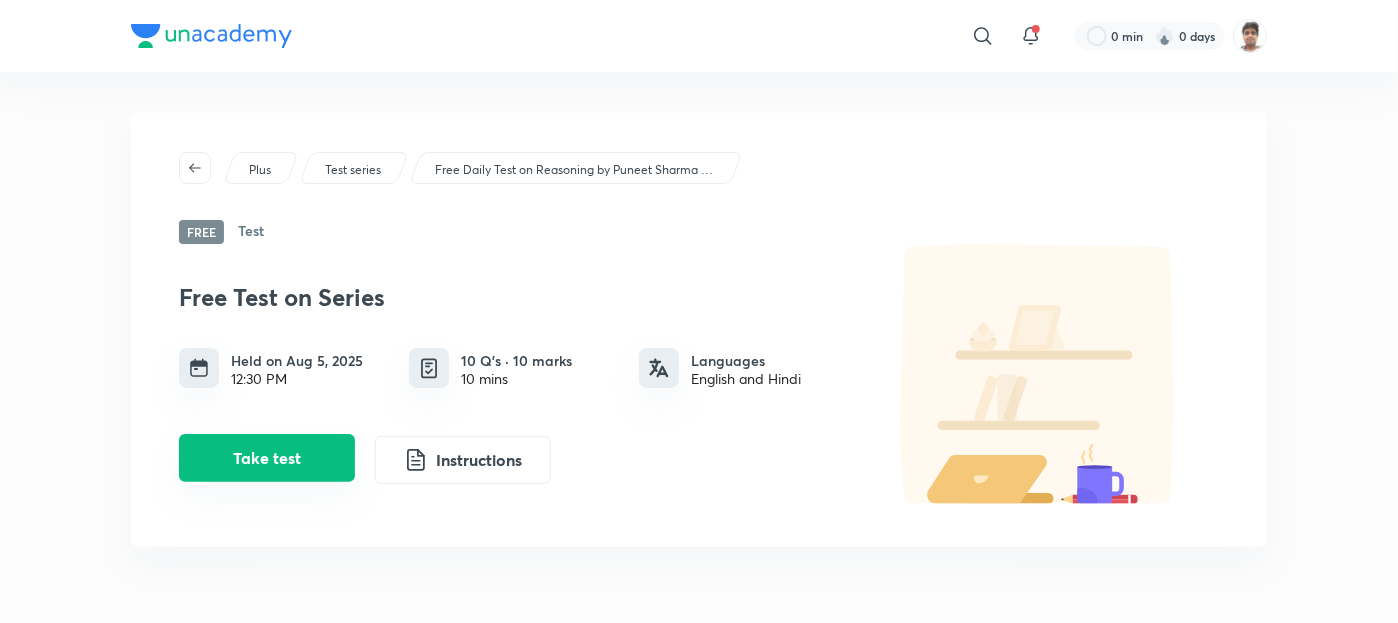 click on "Take test" at bounding box center [267, 458] 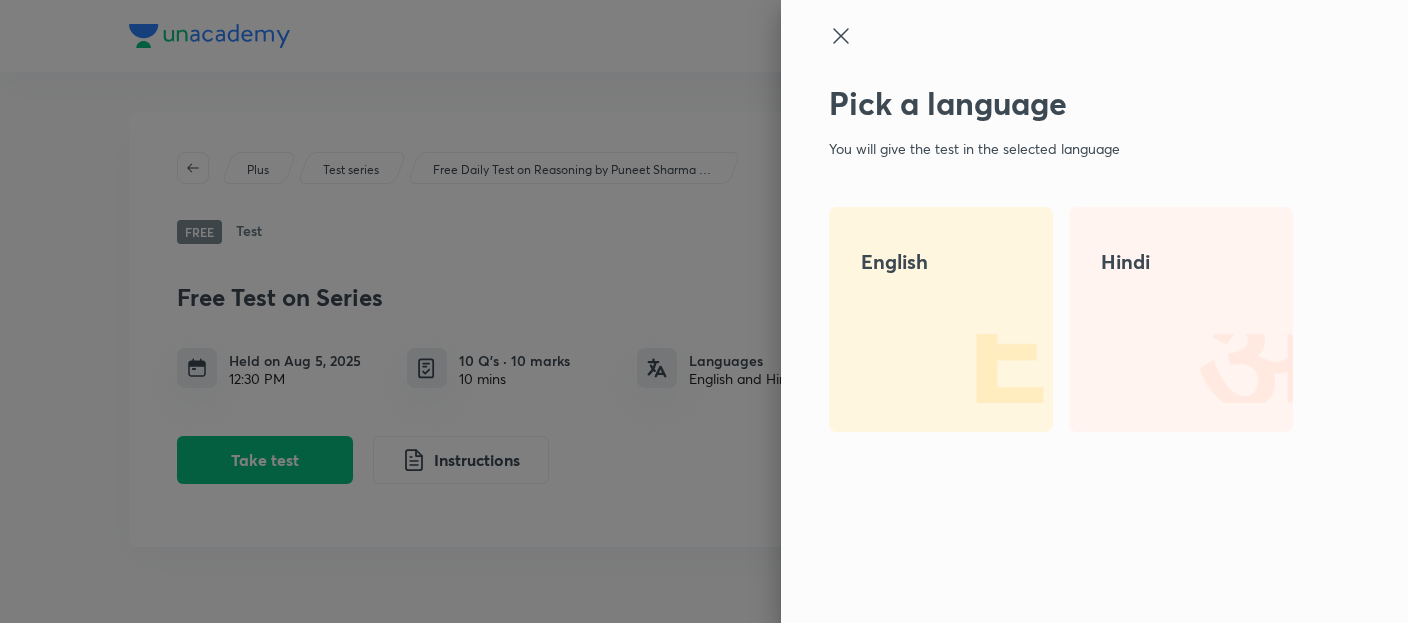 click at bounding box center (1229, 368) 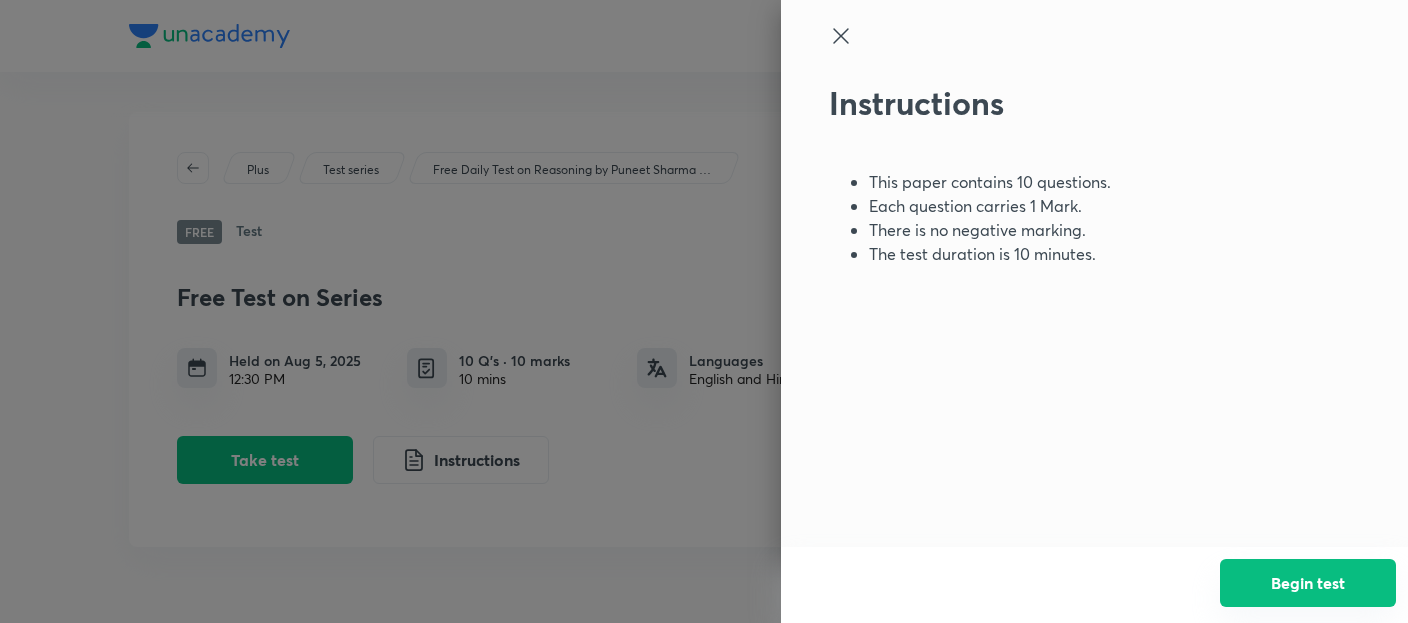 click on "Begin test" at bounding box center (1308, 583) 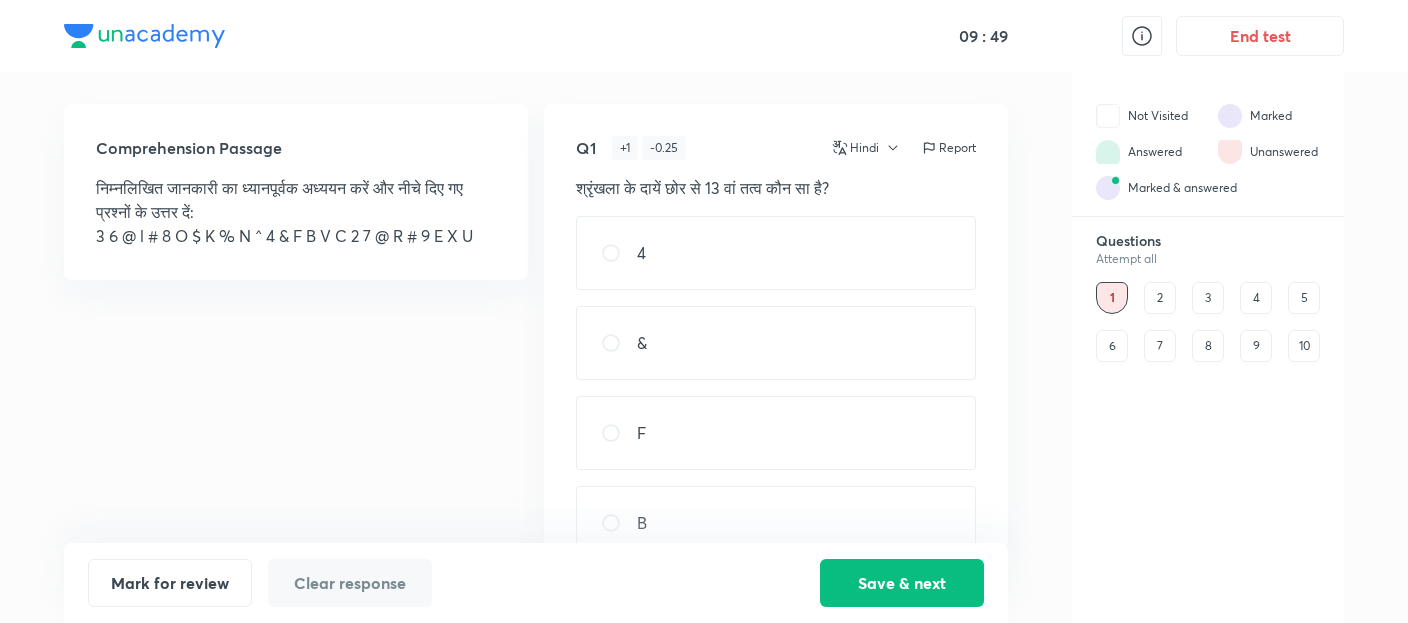 click on "F" at bounding box center [776, 433] 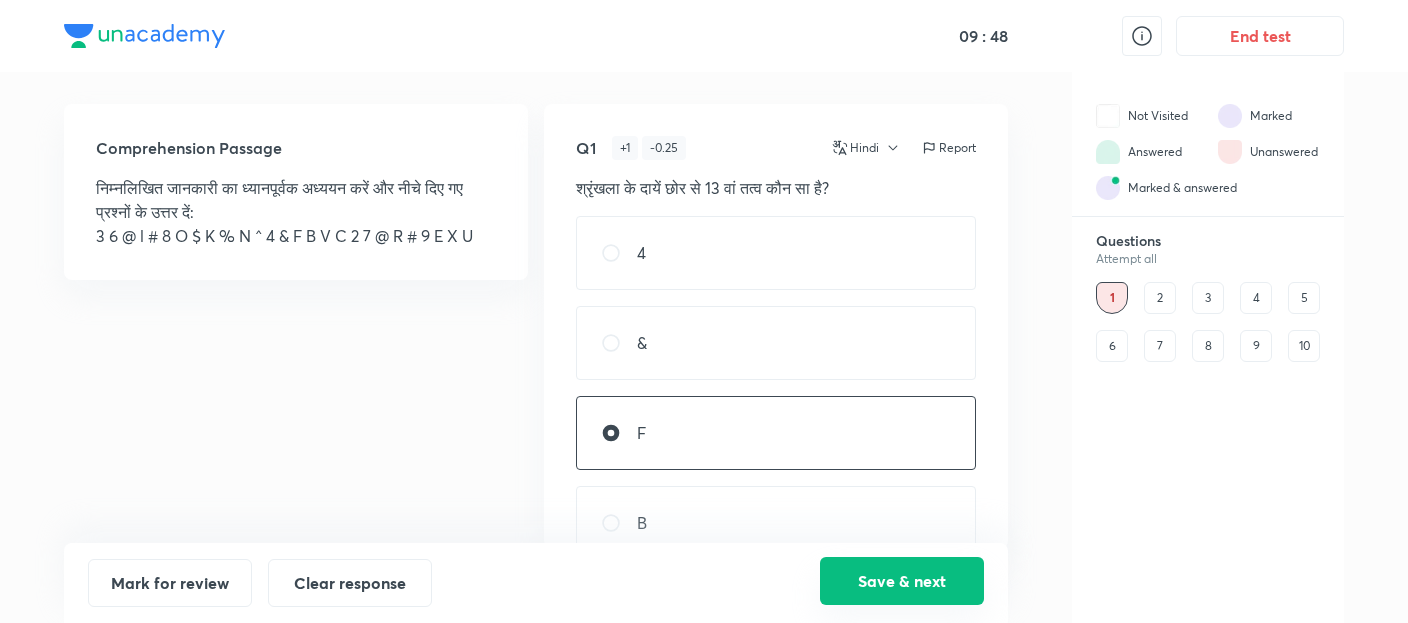 click on "Save & next" at bounding box center (902, 581) 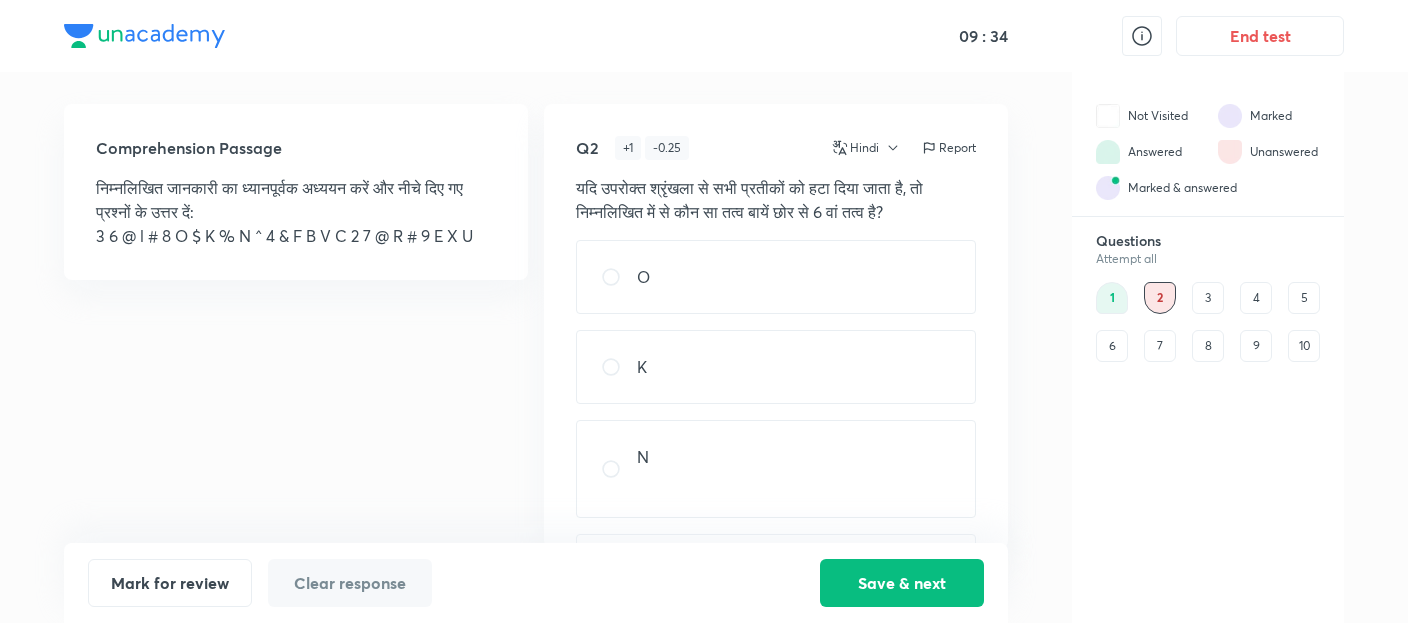click on "O" at bounding box center [776, 277] 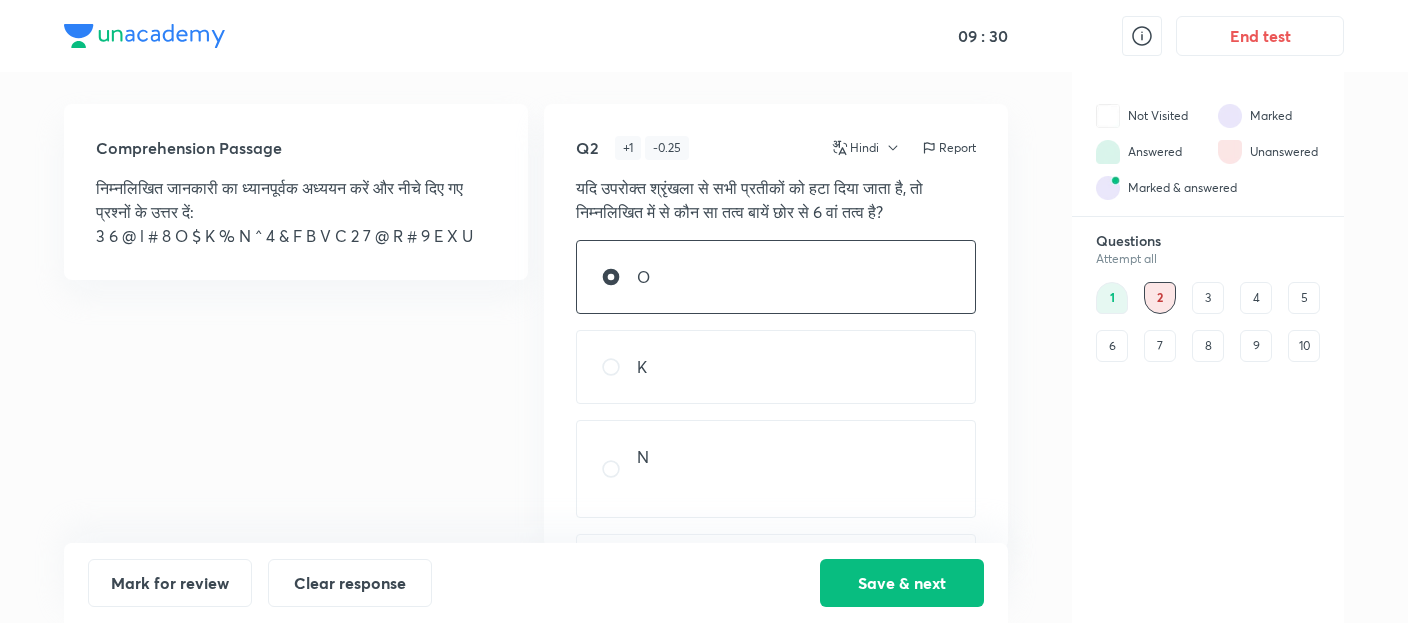 click on "K" at bounding box center [776, 367] 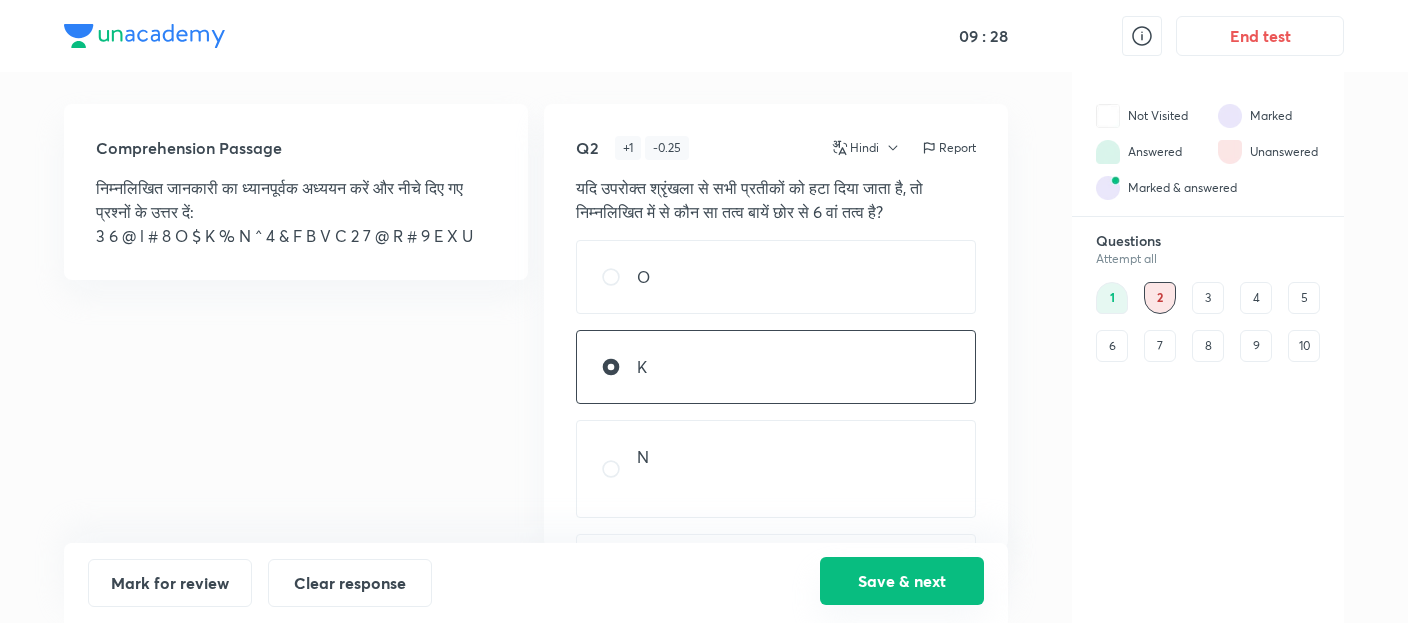 click on "Save & next" at bounding box center (902, 581) 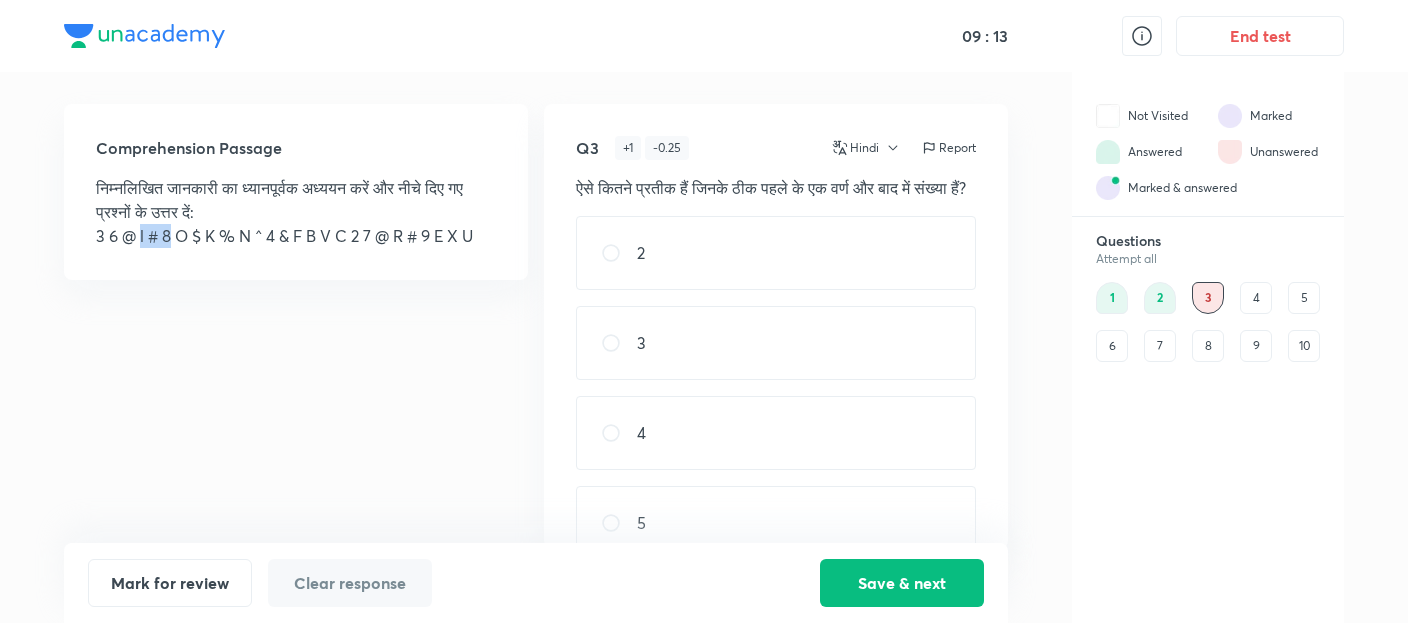 drag, startPoint x: 142, startPoint y: 237, endPoint x: 172, endPoint y: 236, distance: 30.016663 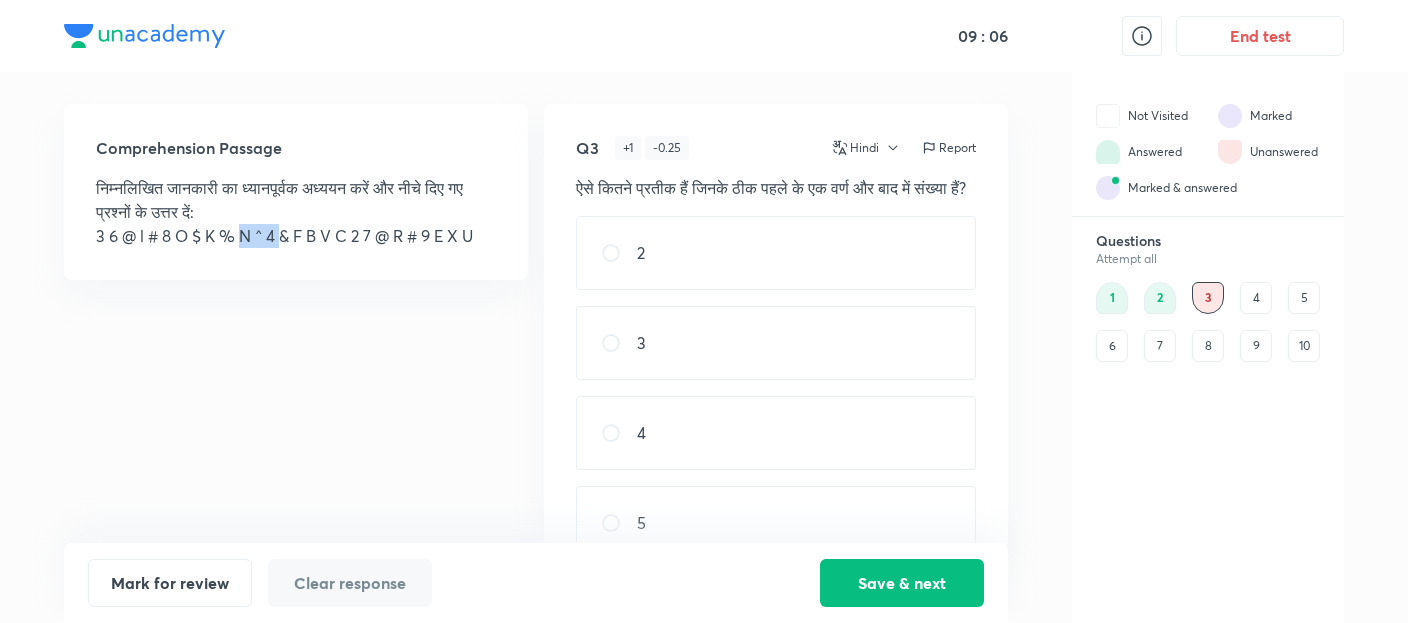 drag, startPoint x: 248, startPoint y: 227, endPoint x: 284, endPoint y: 231, distance: 36.221542 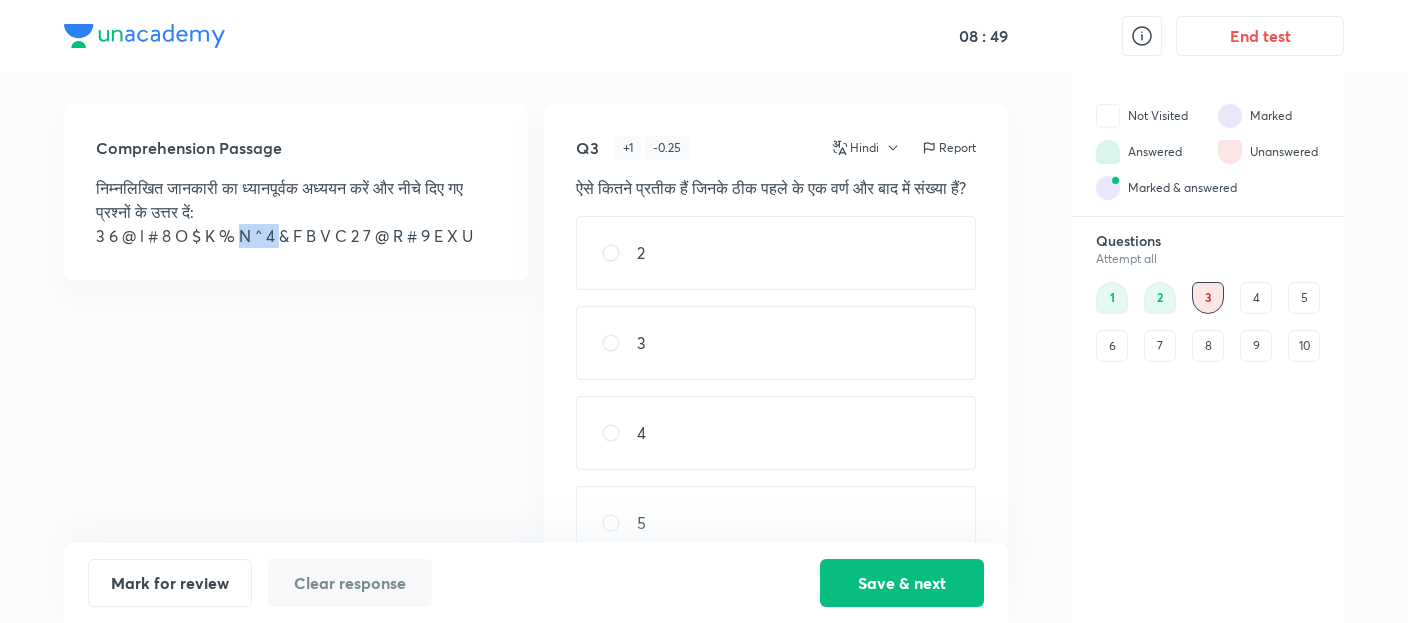 click on "3" at bounding box center (776, 343) 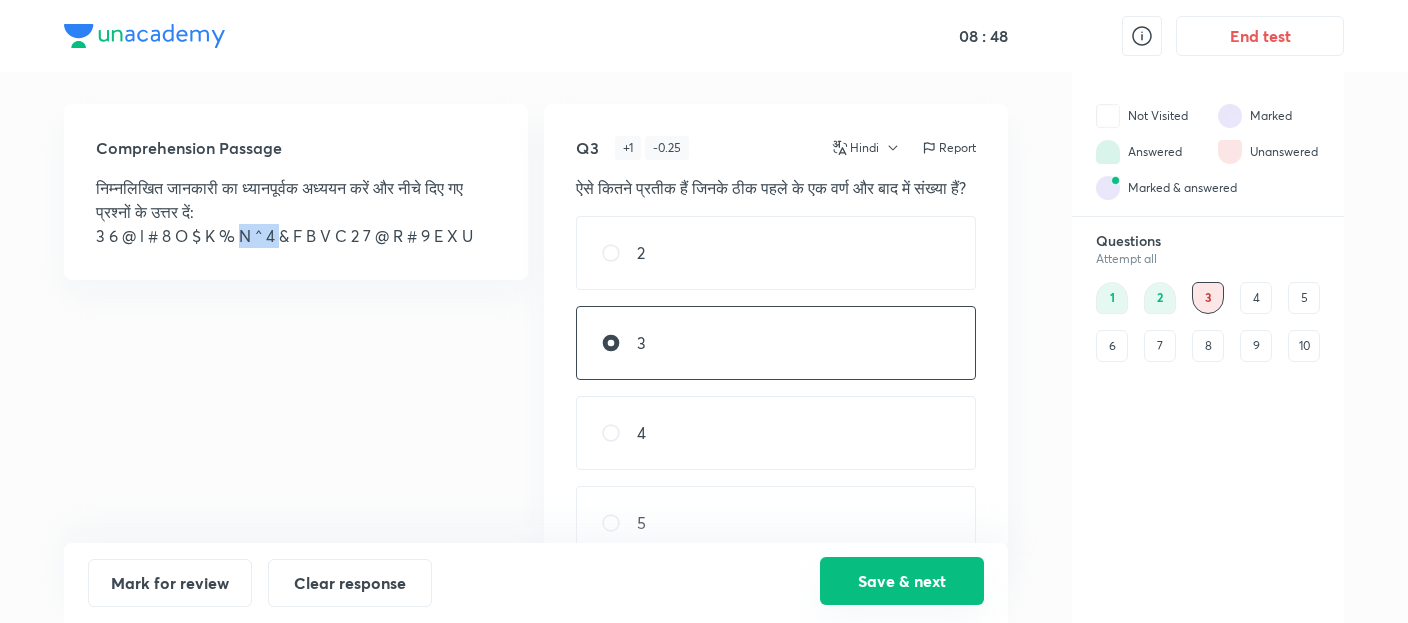 click on "Save & next" at bounding box center (902, 581) 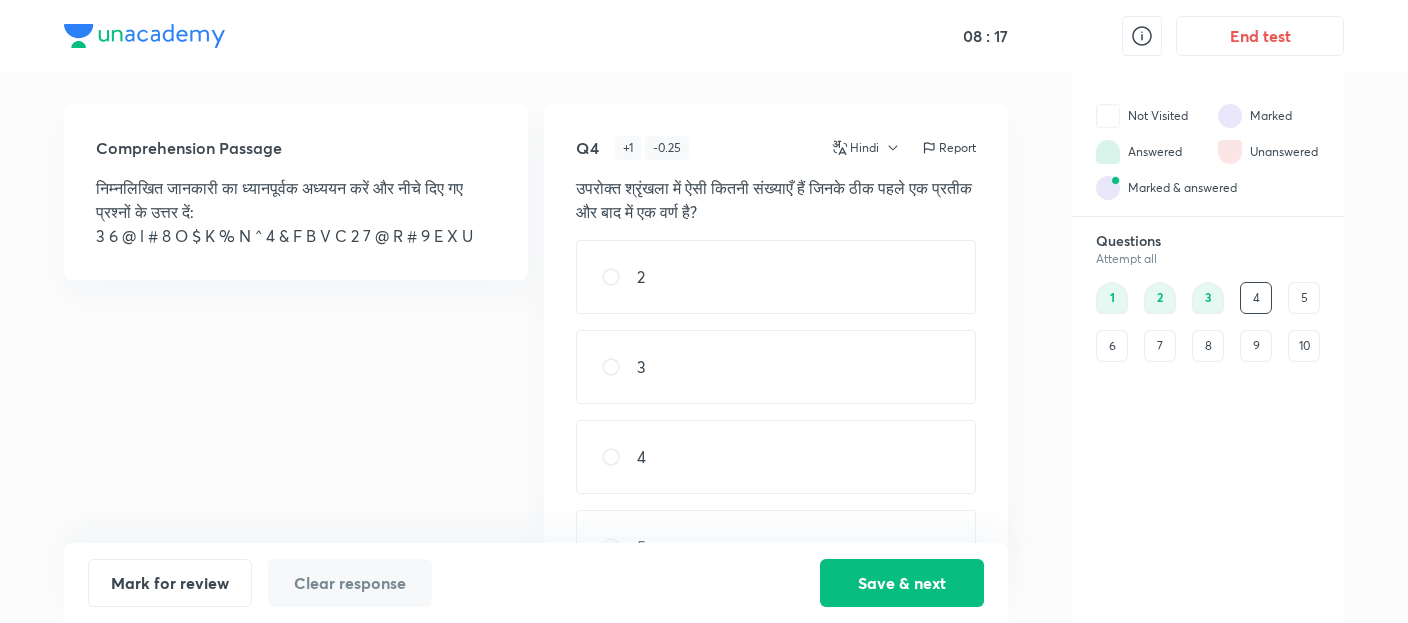 drag, startPoint x: 421, startPoint y: 377, endPoint x: 417, endPoint y: 389, distance: 12.649111 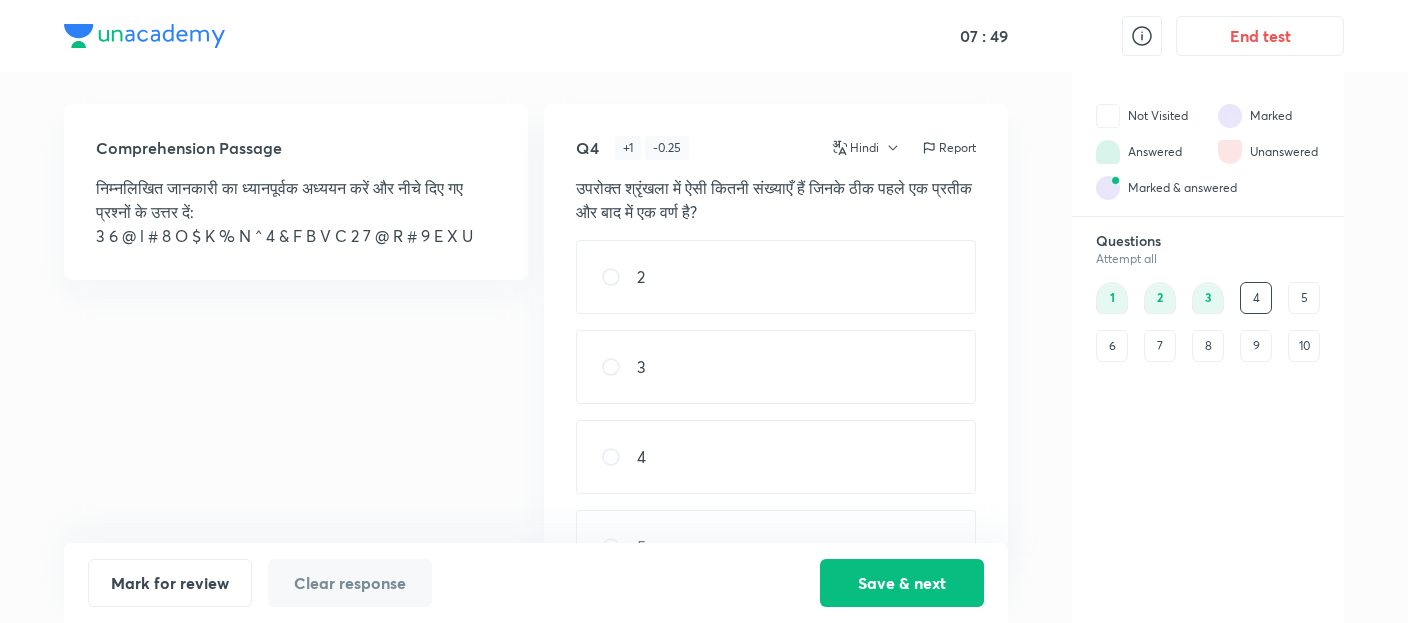 click on "2" at bounding box center (776, 277) 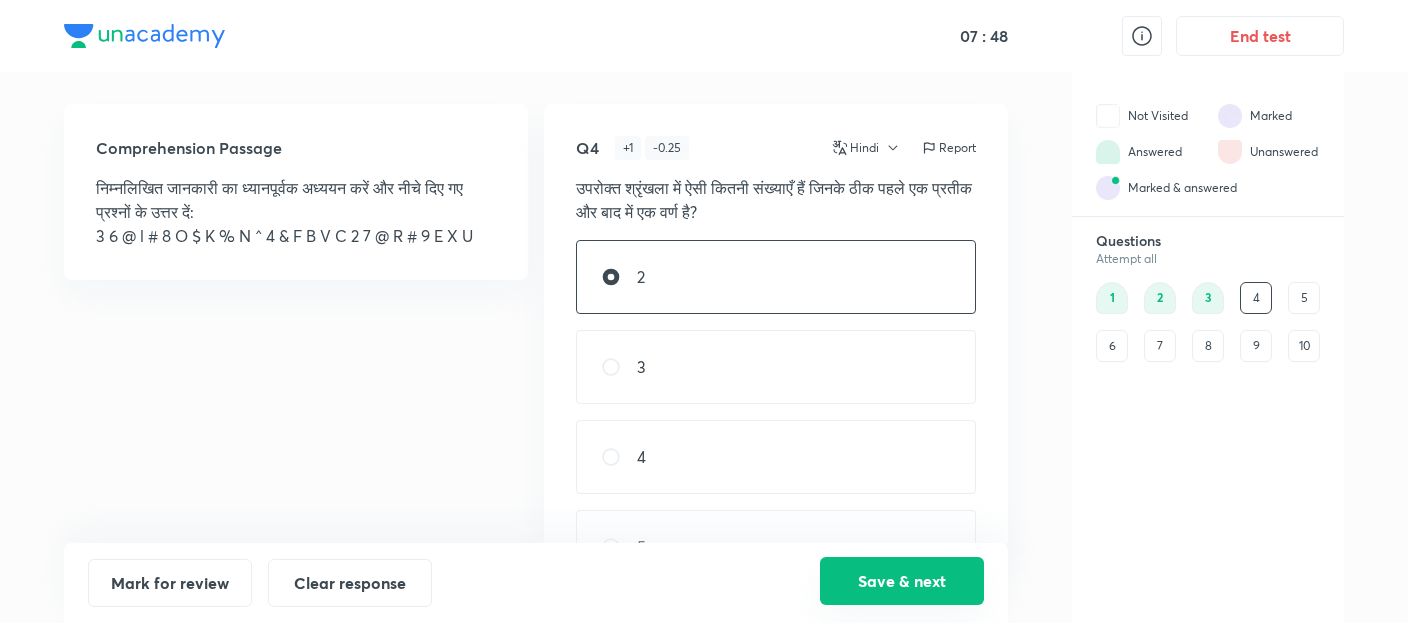 click on "Save & next" at bounding box center (902, 581) 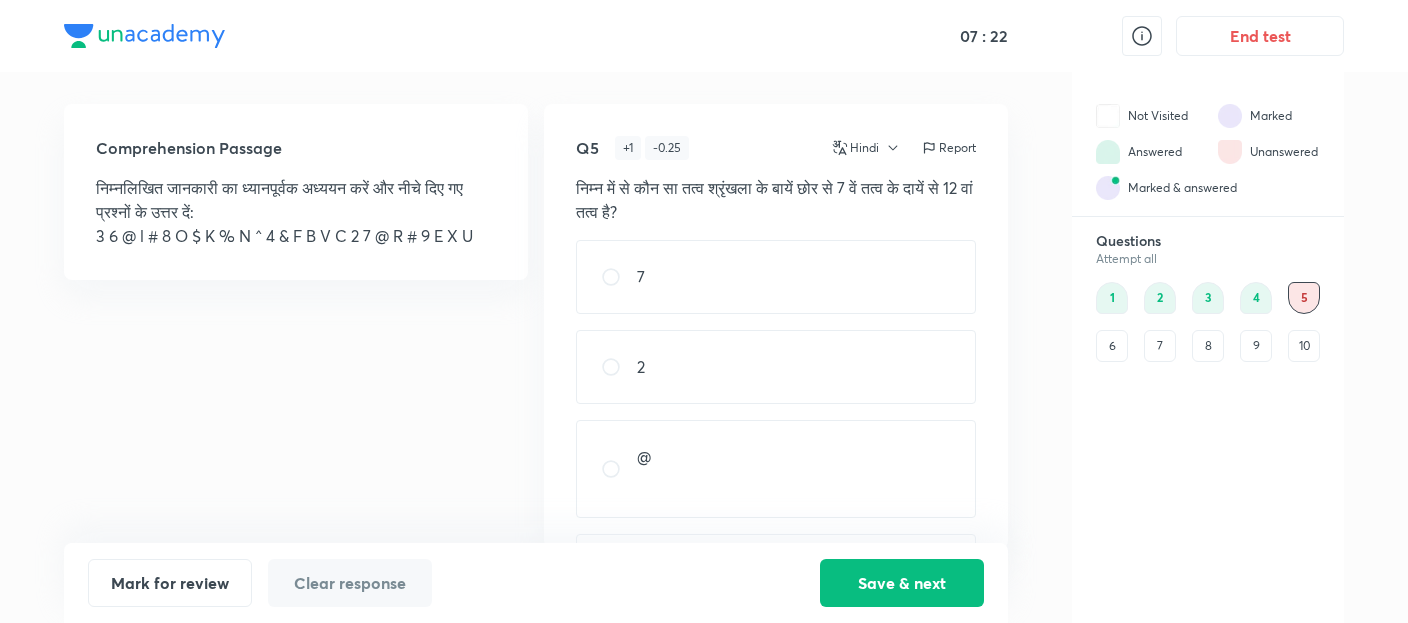 click on "2" at bounding box center (776, 367) 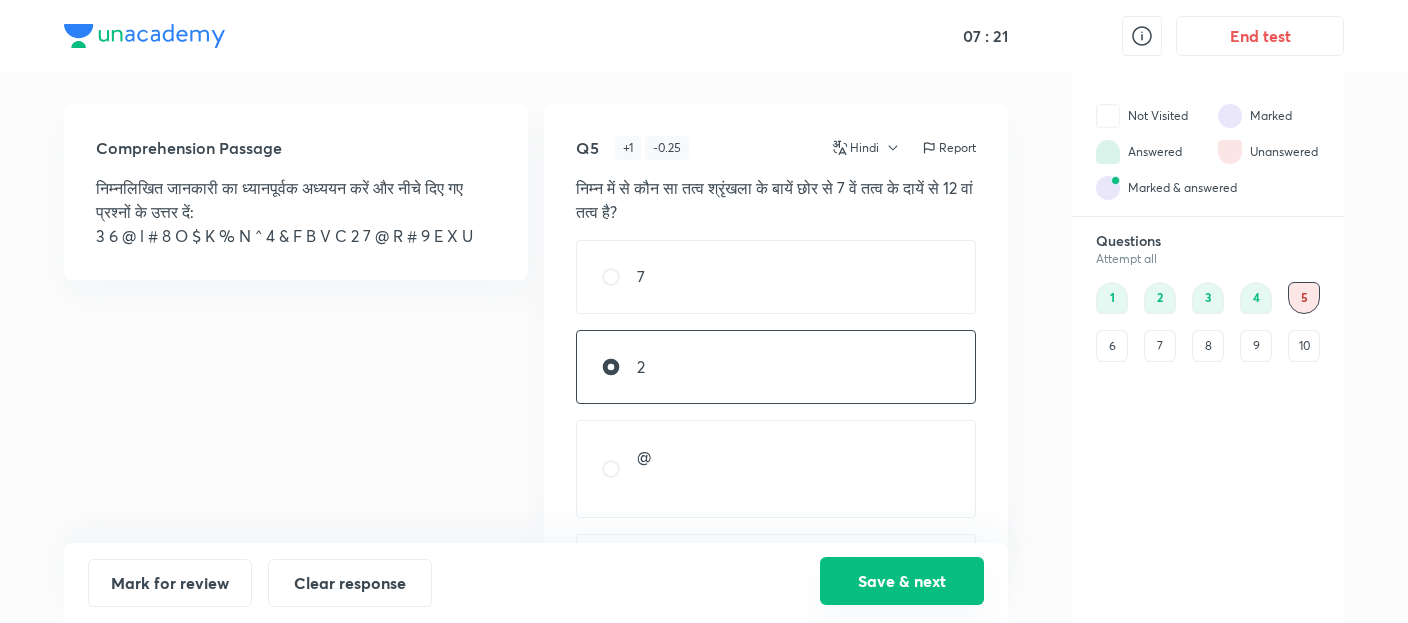 click on "Save & next" at bounding box center [902, 581] 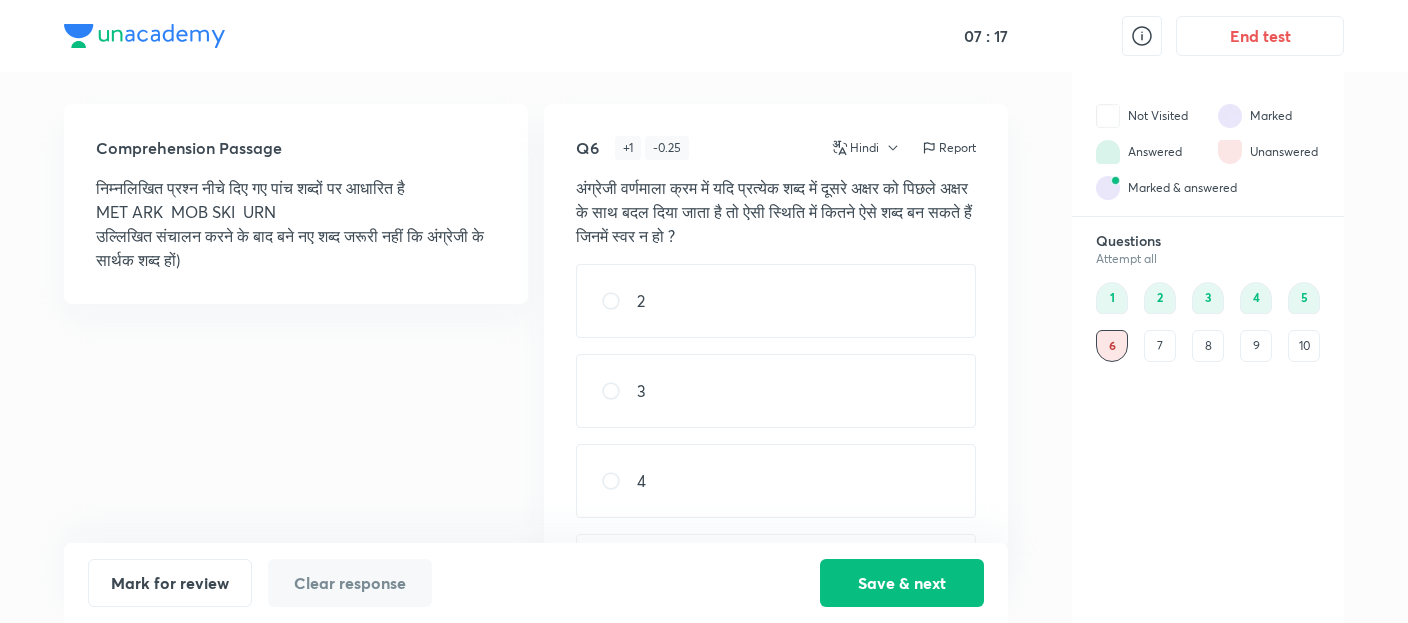 click on "Comprehension Passage निम्नलिखित प्रश्न नीचे दिए गए पांच शब्दों पर आधारित है MET ARK  MOB SKI  URN   उल्लिखित संचालन करने के बाद बने नए शब्द जरूरी नहीं कि अंग्रेजी के सार्थक शब्द हों) Q6 + 1 - 0.25 Hindi Report अंग्रेजी वर्णमाला क्रम में यदि प्रत्येक शब्द में दूसरे अक्षर को पिछले अक्षर के साथ बदल दिया जाता है तो ऐसी स्थिति में कितने ऐसे शब्द बन सकते हैं जिनमें स्वर न हो ? 2 3 4 5 0" at bounding box center [536, 326] 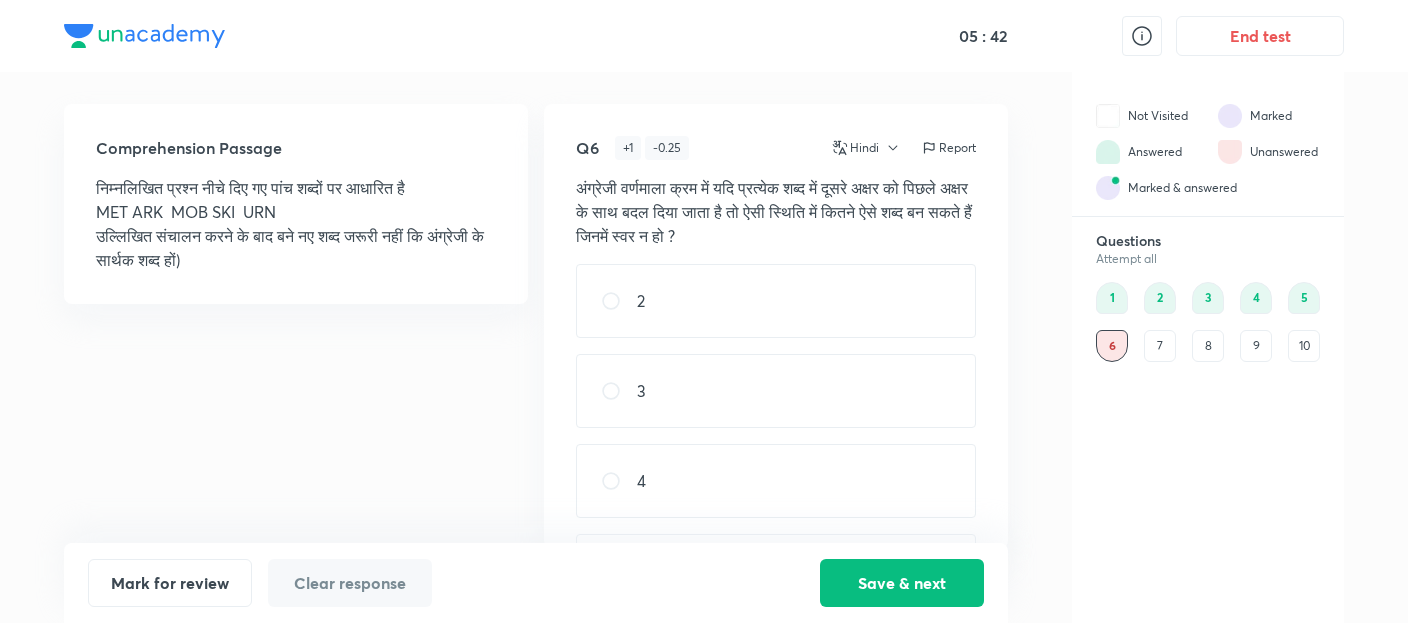click on "2" at bounding box center [776, 301] 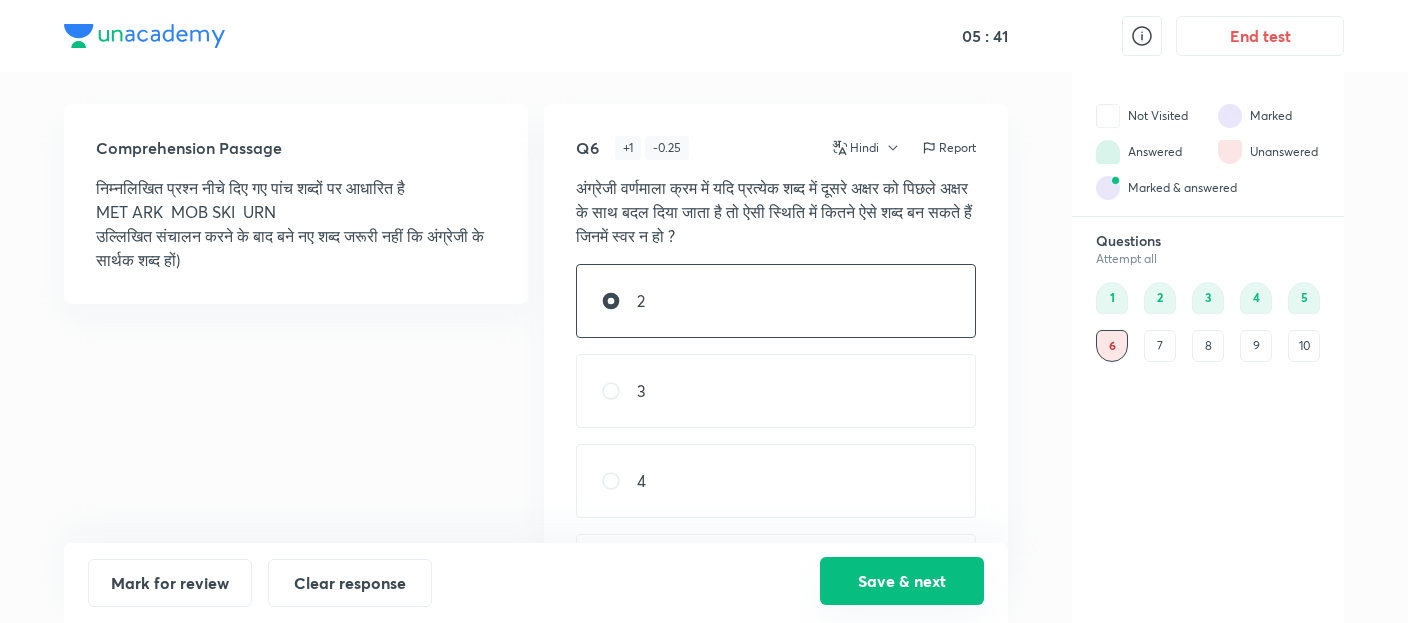 click on "Save & next" at bounding box center (902, 581) 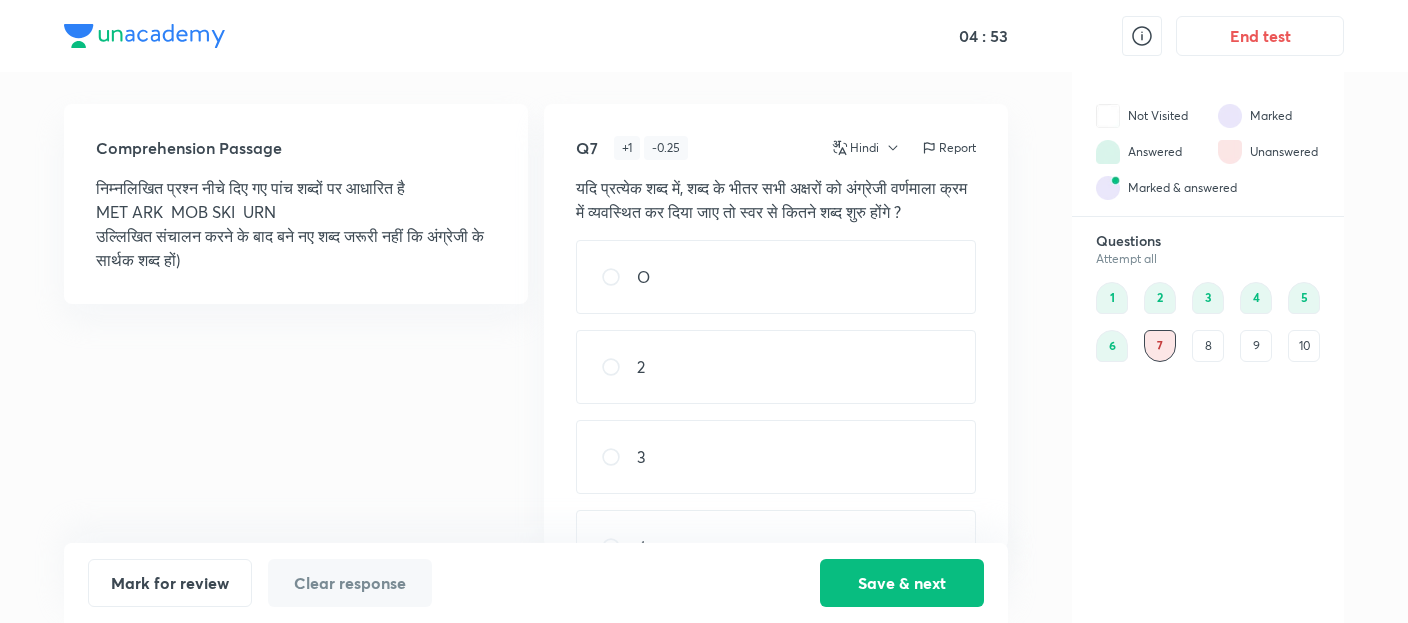 click at bounding box center [619, 457] 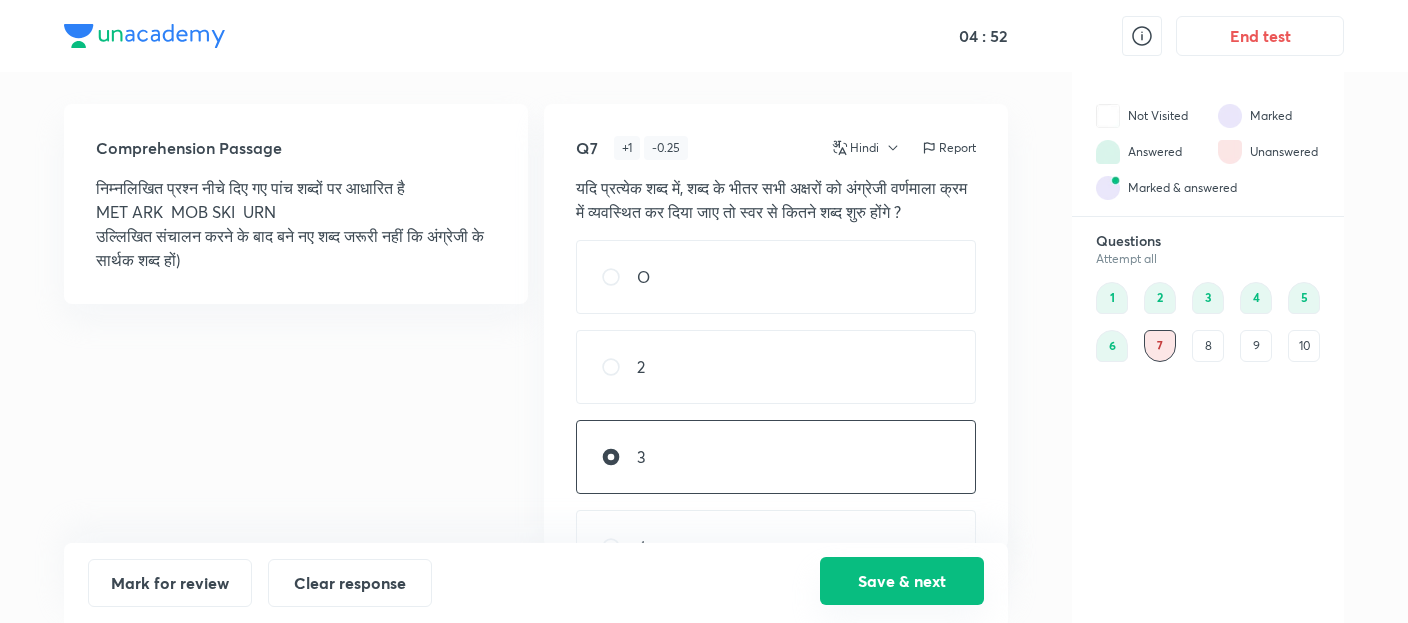 click on "Save & next" at bounding box center (902, 581) 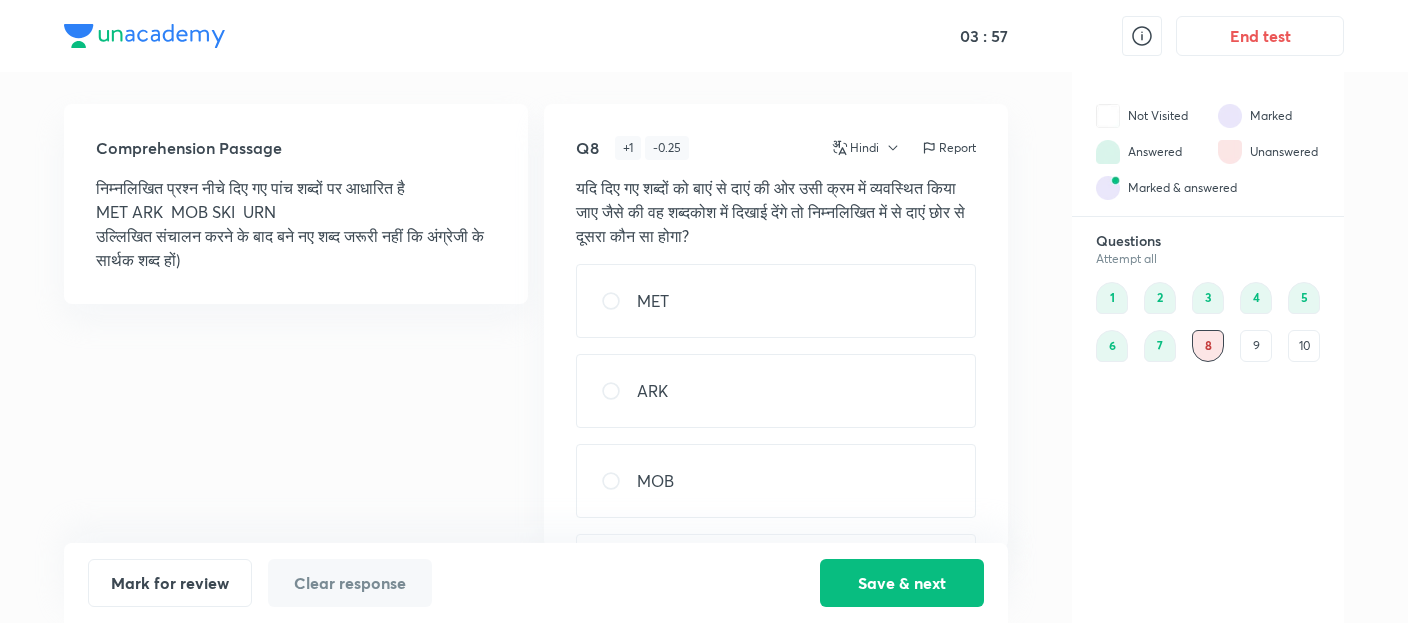 click on "Q8 + 1 - 0.25 Hindi Report यदि दिए गए शब्दों को बाएं से दाएं की ओर उसी क्रम में व्यवस्थित किया जाए जैसे की वह शब्दकोश में दिखाई देंगे तो निम्नलिखित में से दाएं छोर से दूसरा कौन सा होगा?  MET ARK MOB SKI URN" at bounding box center (776, 326) 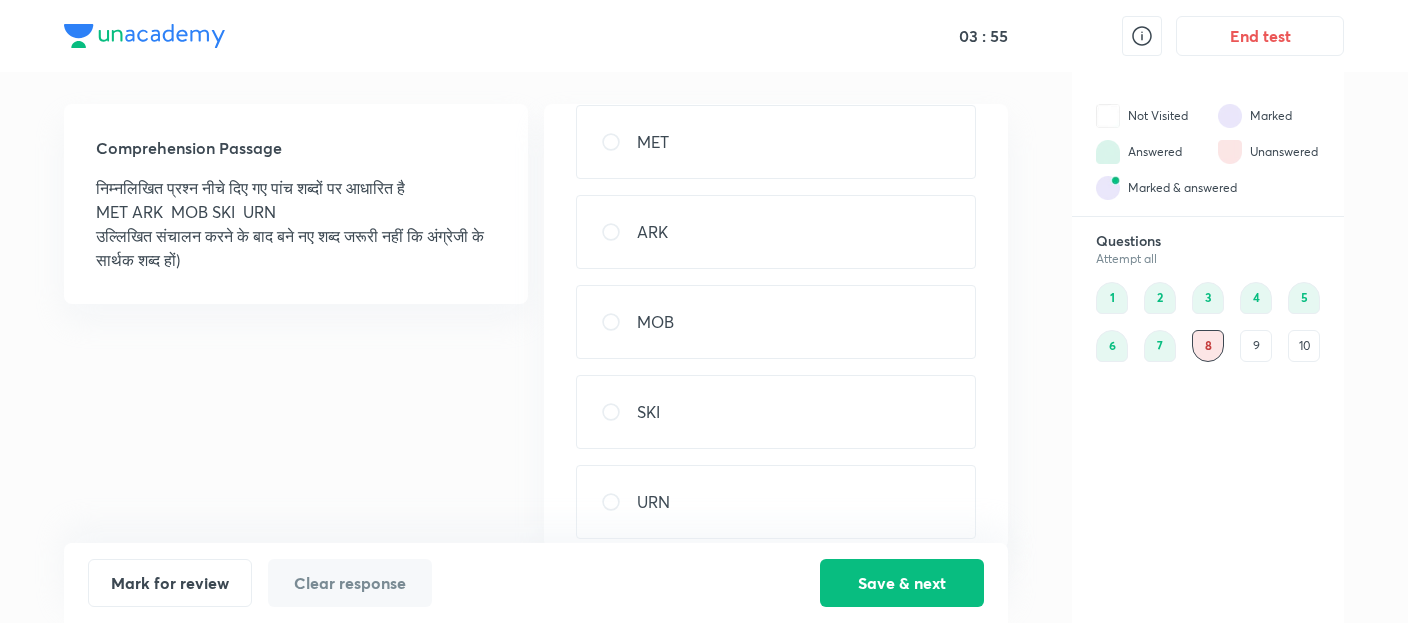 scroll, scrollTop: 160, scrollLeft: 0, axis: vertical 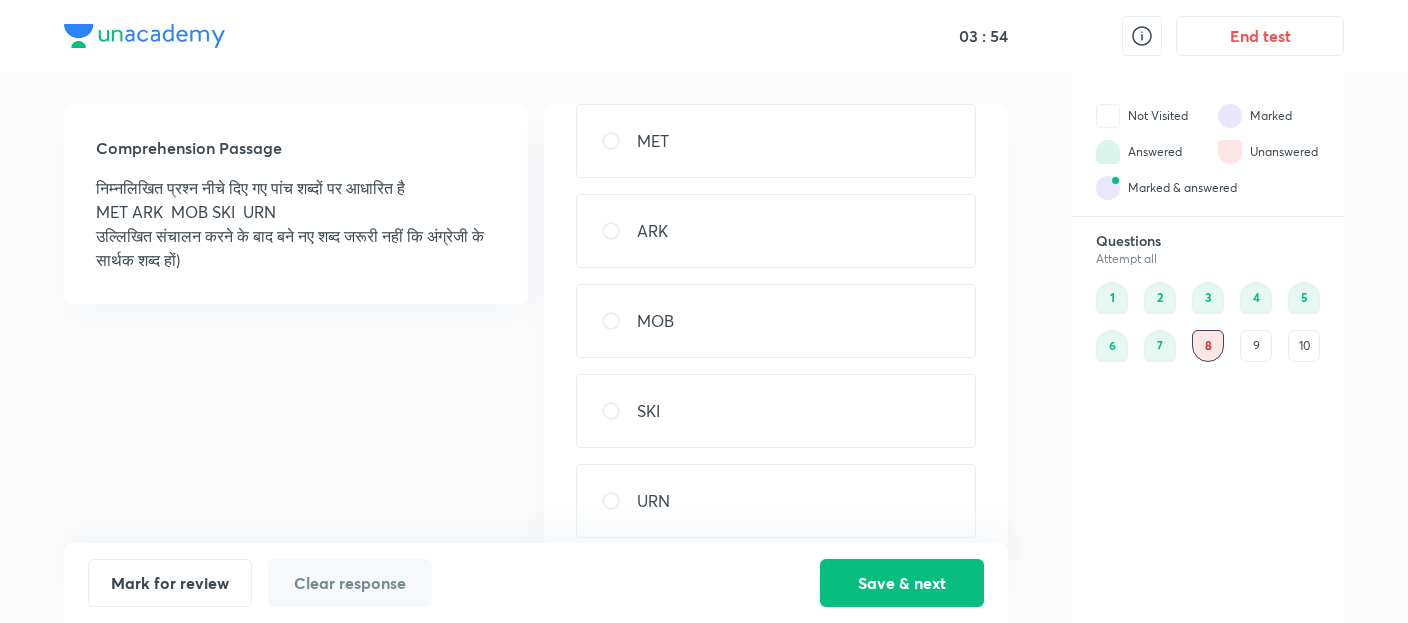 click on "SKI" at bounding box center (776, 411) 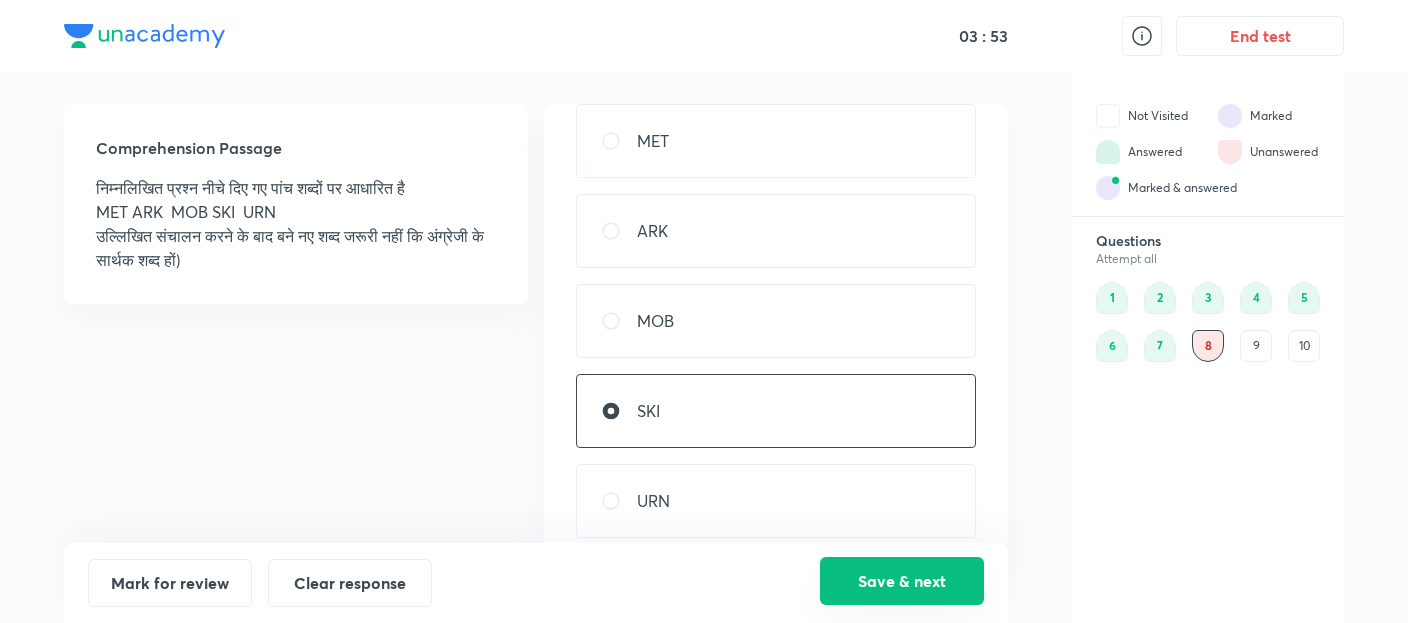 click on "Save & next" at bounding box center [902, 581] 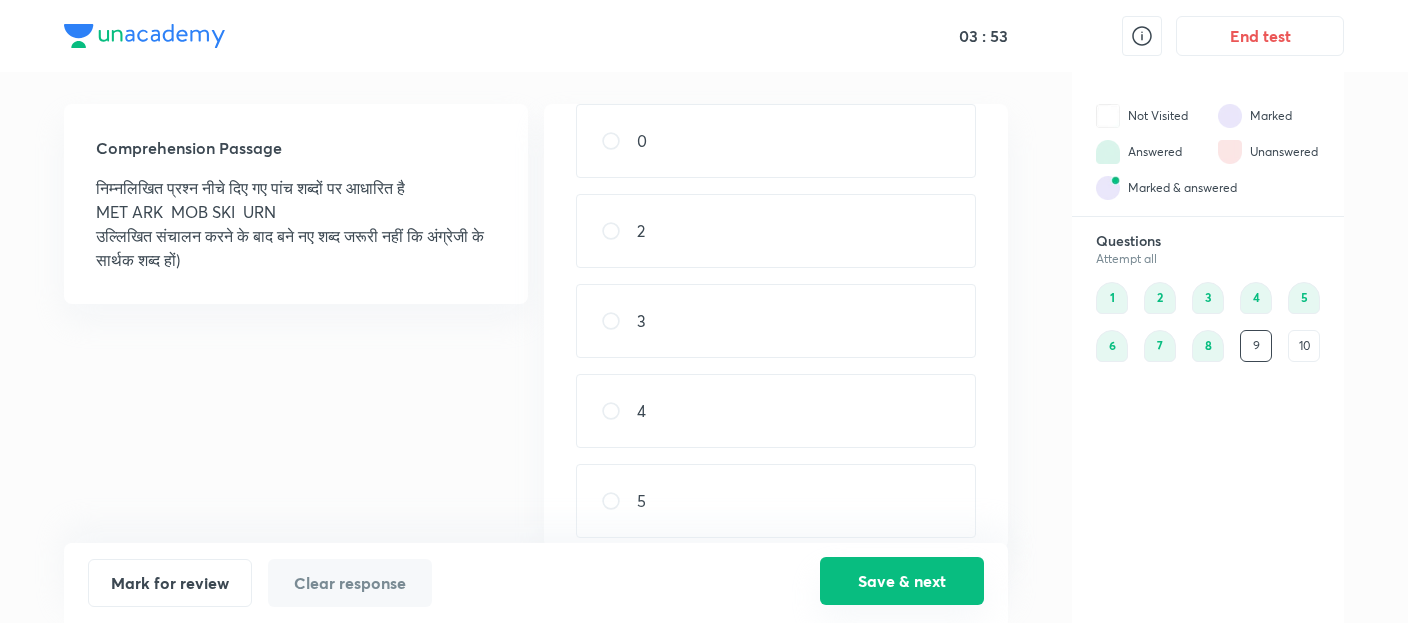 scroll, scrollTop: 184, scrollLeft: 0, axis: vertical 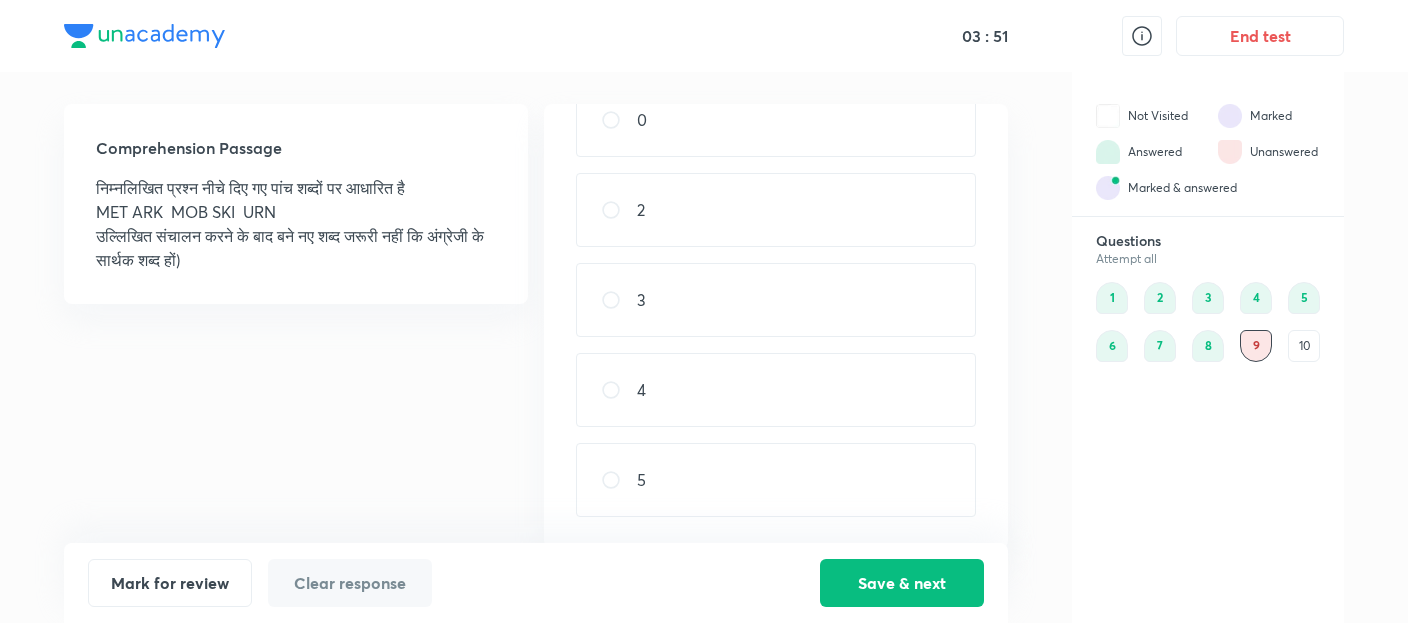 click on "Q9 + 1 - 0.25 Hindi Report यदि दिए गए प्रत्येक शब्द में अंग्रेजी वर्णमाला के अनुसार प्रत्येक व्यंजन को पिछले अक्षर में बदल दिया जाए और प्रत्येक स्वर को अगले अक्षर में बदल दिया जाए तो इस तरह गठित कितने शब्दों में कोई भी स्वर नहीं होगा?  0 2 3 4 5" at bounding box center (776, 326) 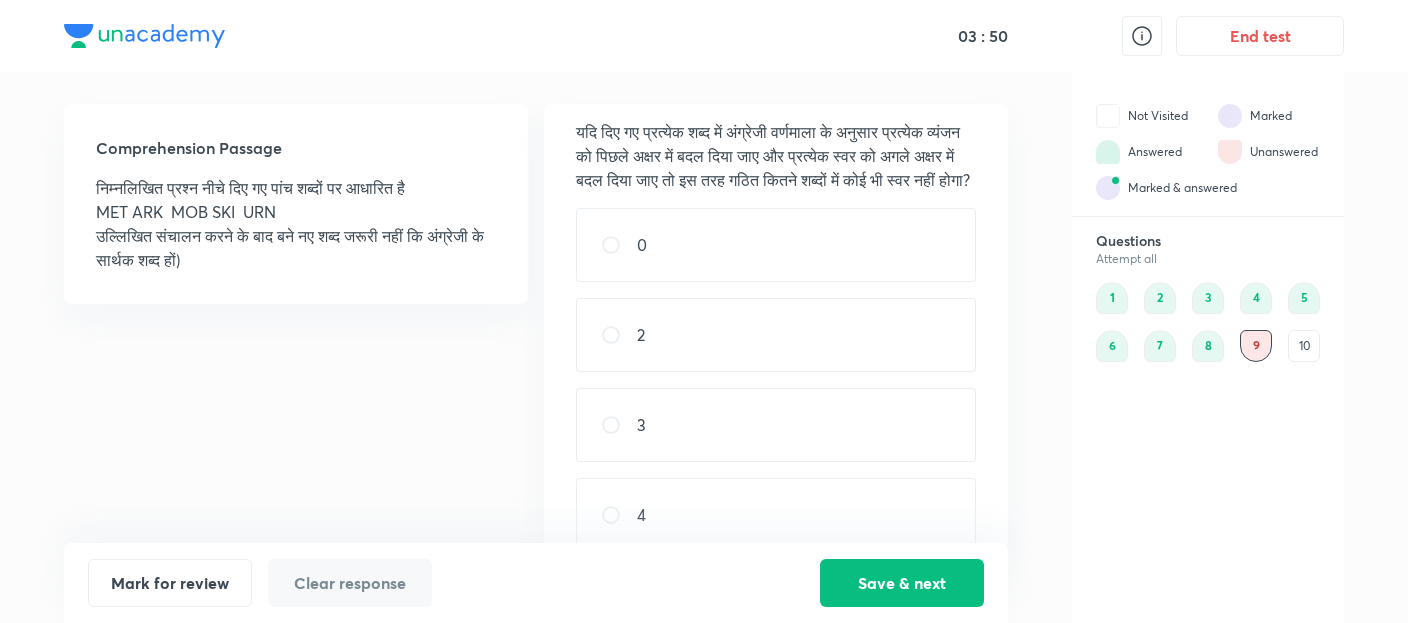 scroll, scrollTop: 24, scrollLeft: 0, axis: vertical 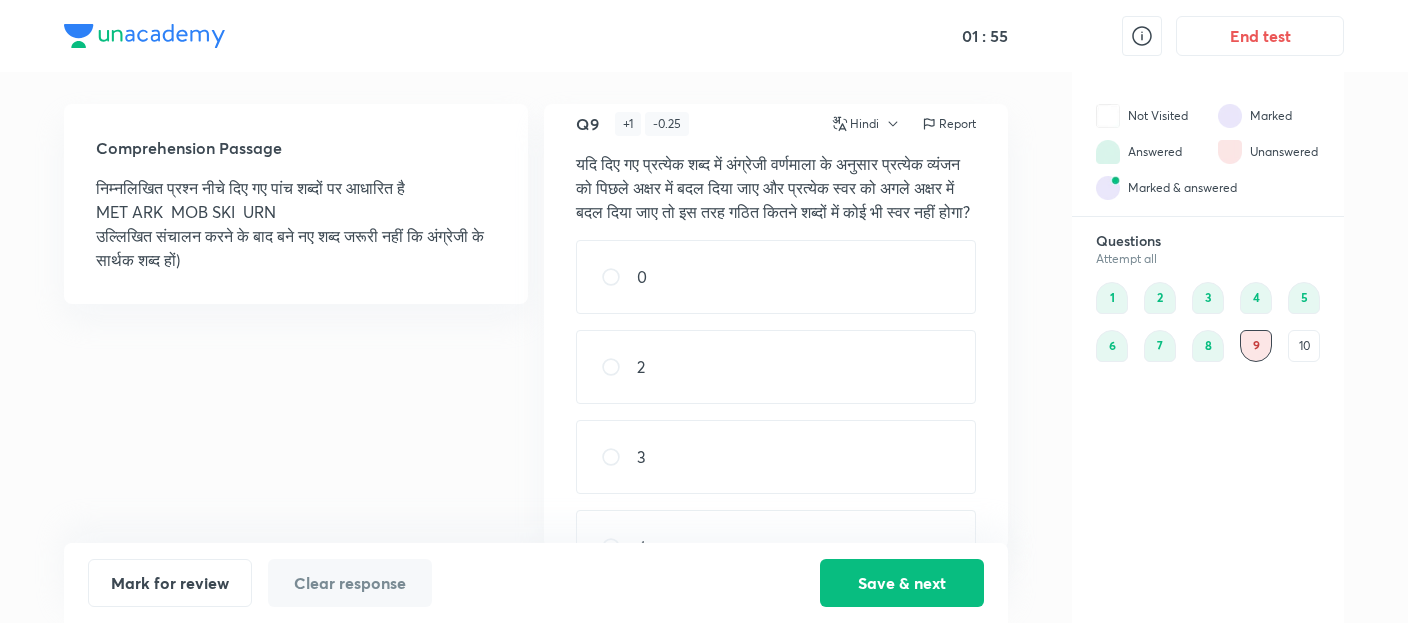 click on "Q9 + 1 - 0.25 Hindi Report यदि दिए गए प्रत्येक शब्द में अंग्रेजी वर्णमाला के अनुसार प्रत्येक व्यंजन को पिछले अक्षर में बदल दिया जाए और प्रत्येक स्वर को अगले अक्षर में बदल दिया जाए तो इस तरह गठित कितने शब्दों में कोई भी स्वर नहीं होगा?  0 2 3 4 5" at bounding box center (776, 326) 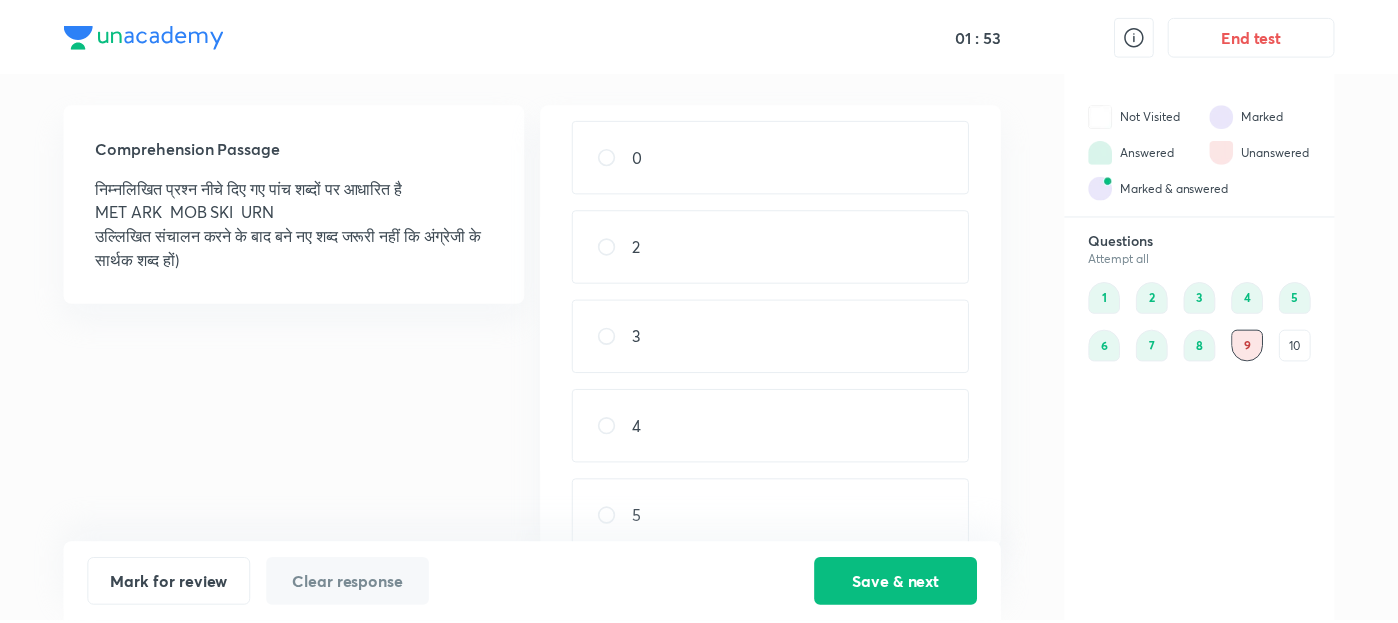 scroll, scrollTop: 184, scrollLeft: 0, axis: vertical 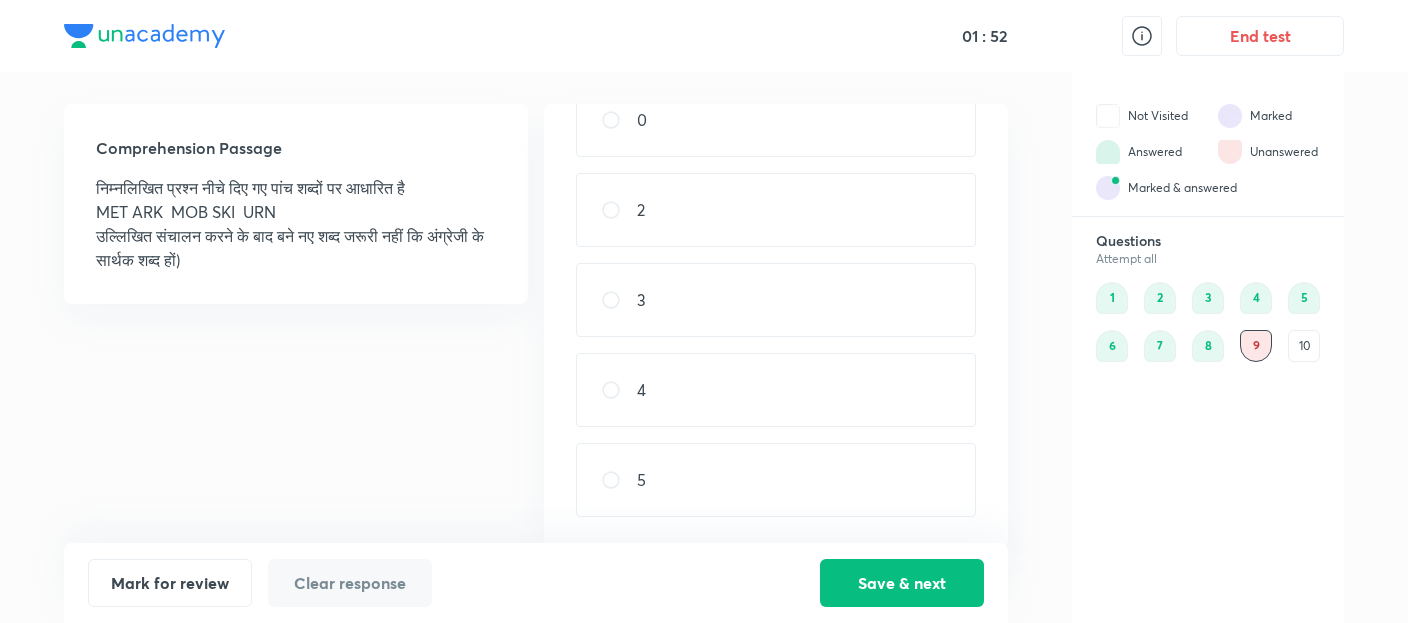 click on "4" at bounding box center [776, 390] 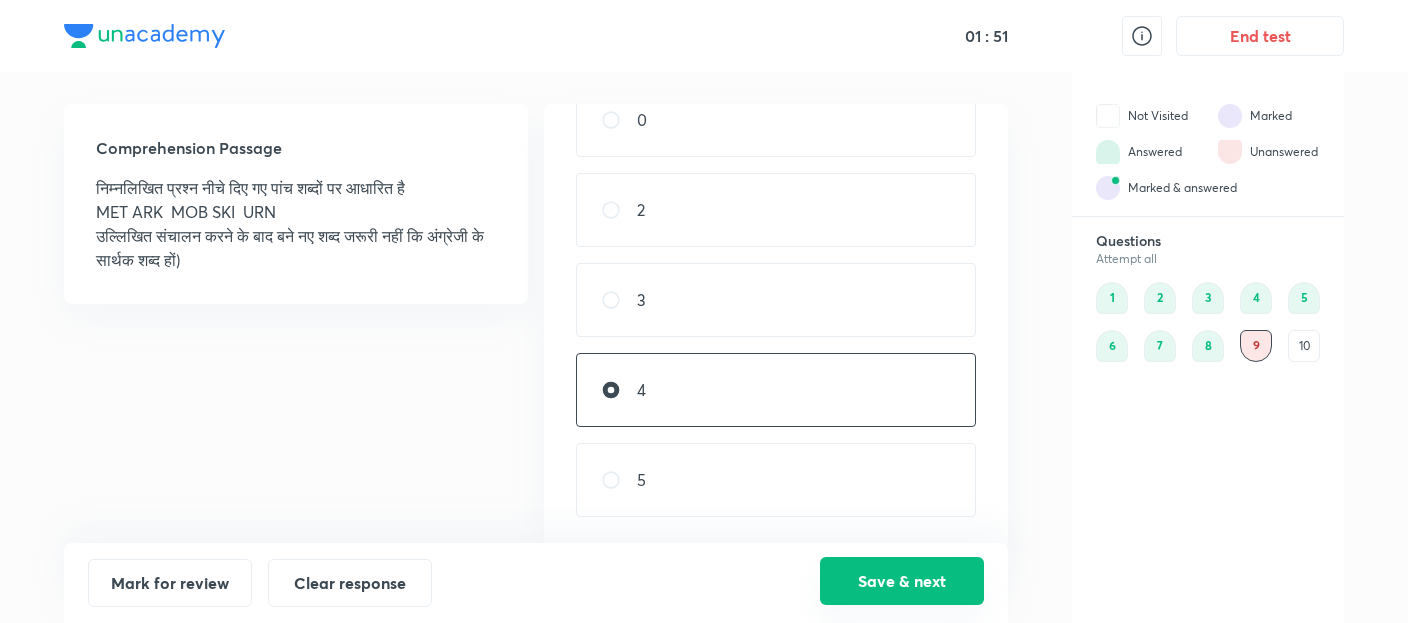 click on "Save & next" at bounding box center (902, 581) 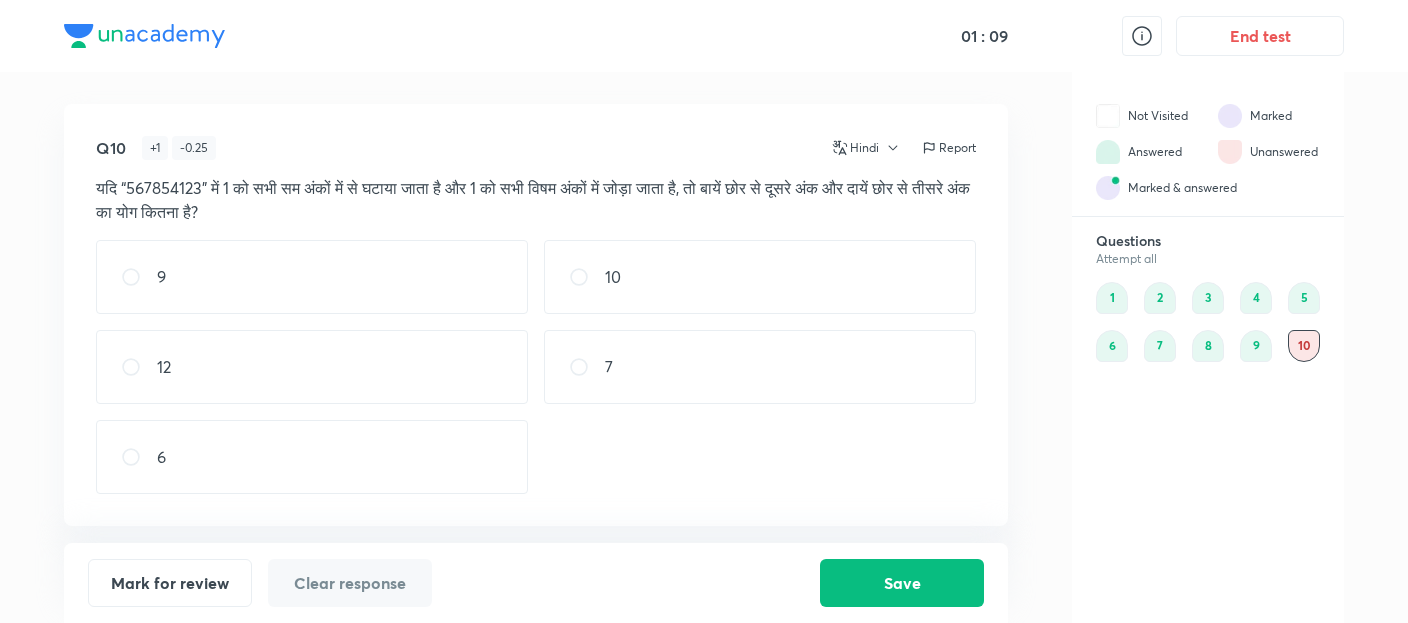 click on "7" at bounding box center [760, 367] 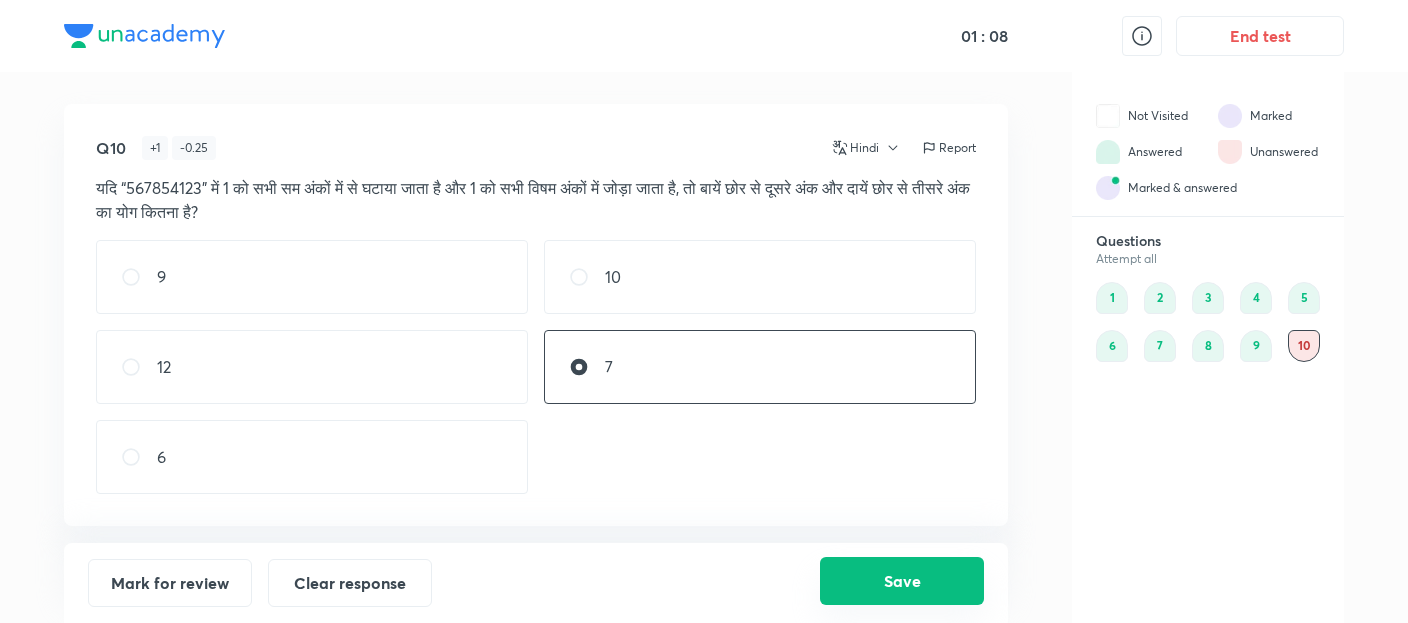click on "Save" at bounding box center (902, 581) 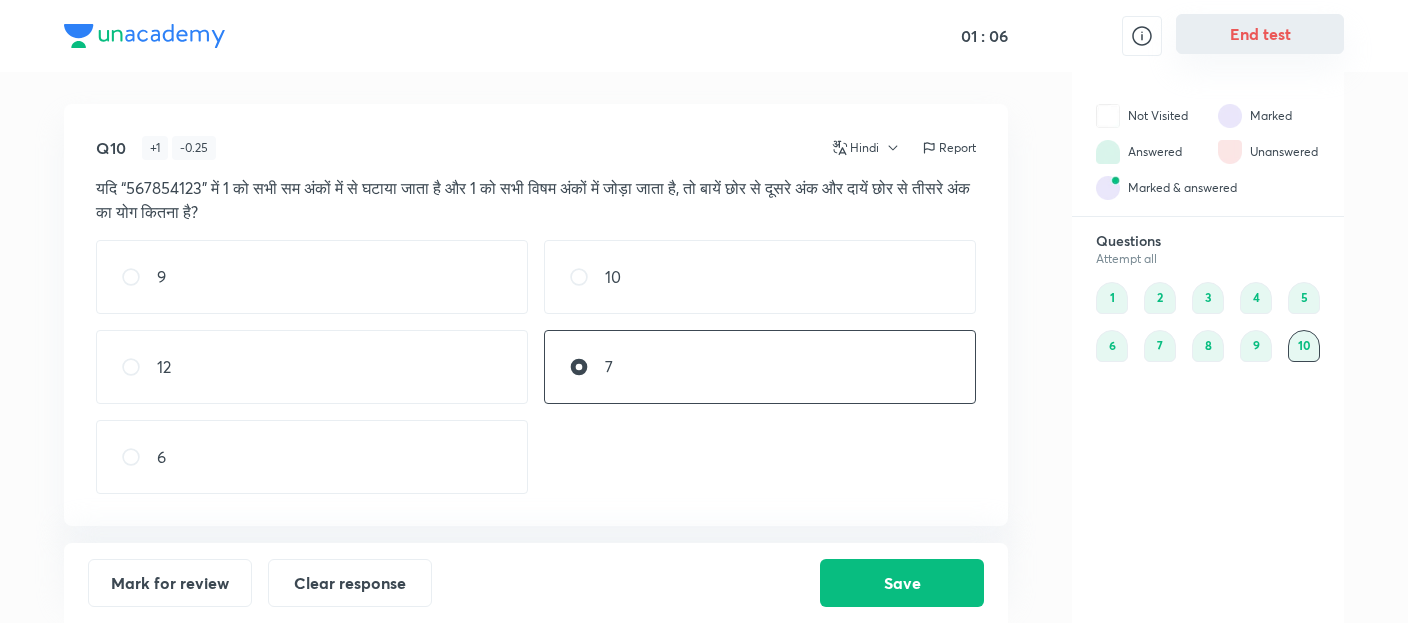 click on "End test" at bounding box center (1260, 34) 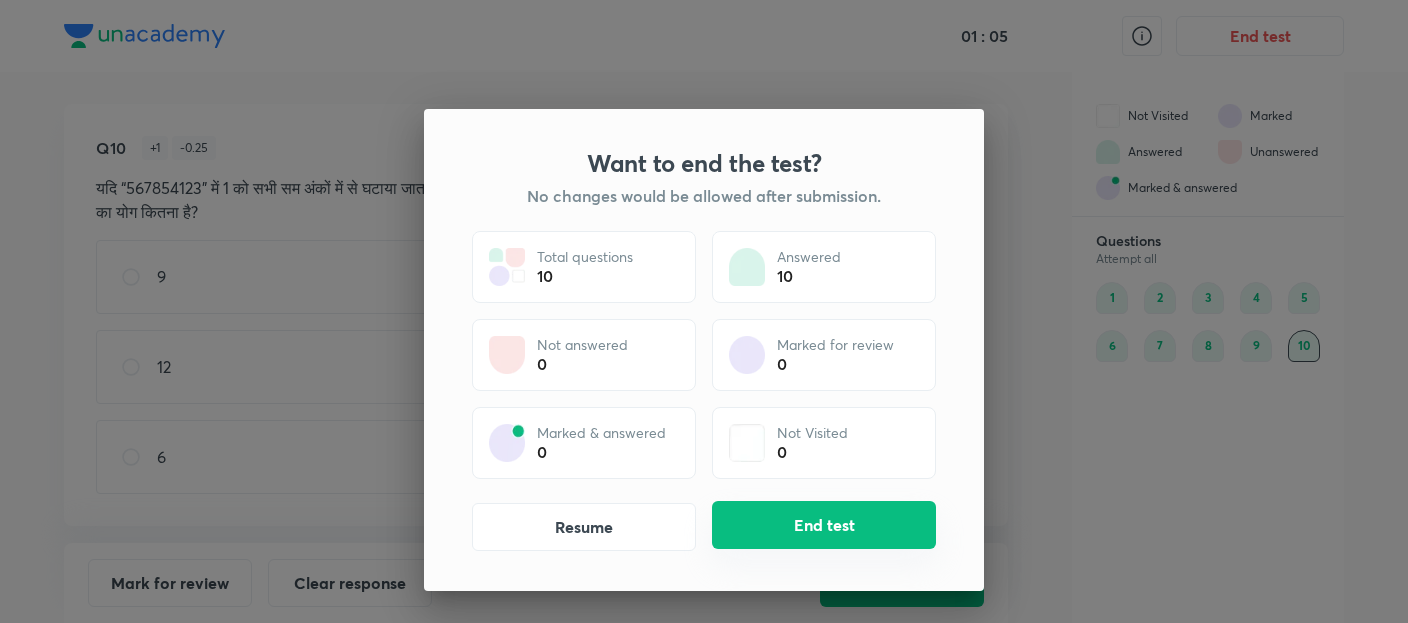 click on "End test" at bounding box center (824, 525) 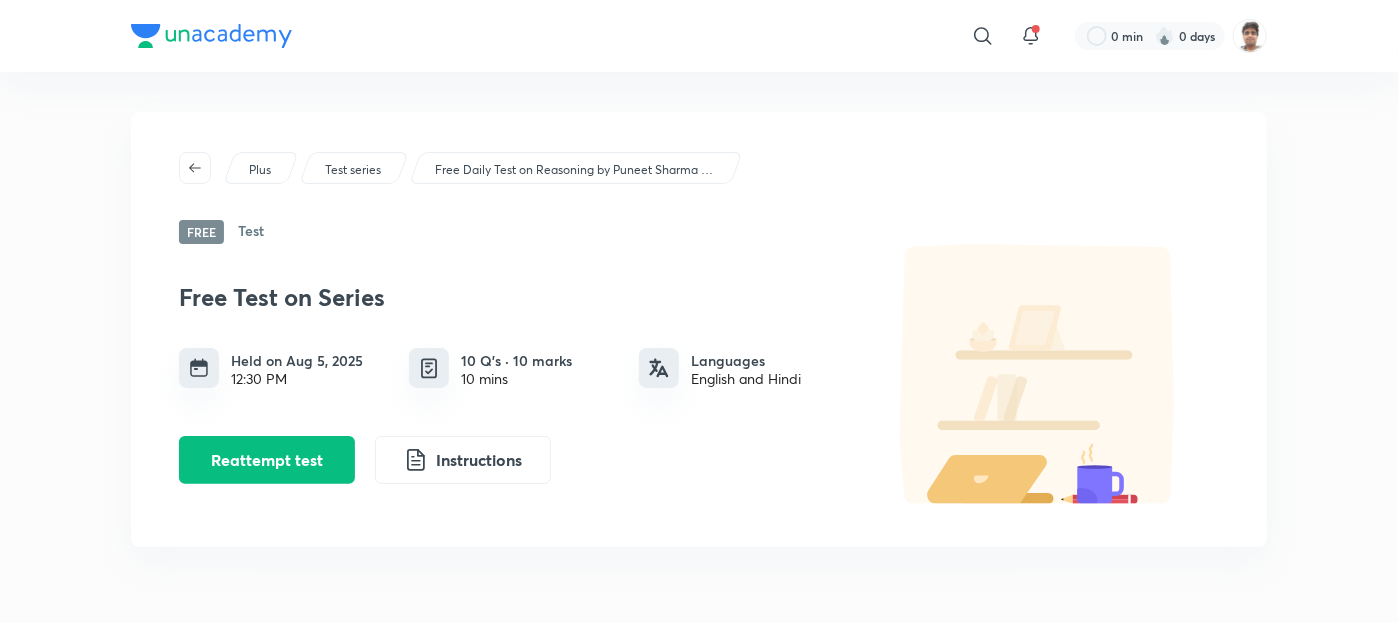 click on "Plus Test series Free Daily Test on Reasoning by Puneet Sharma for All Bank Exams 2024-25 Free Test Free Test on Series Held on Aug 5, 2025 12:30 PM 10 Q’s · 10 marks 10 mins Languages English and Hindi Reattempt test Instructions" at bounding box center (699, 329) 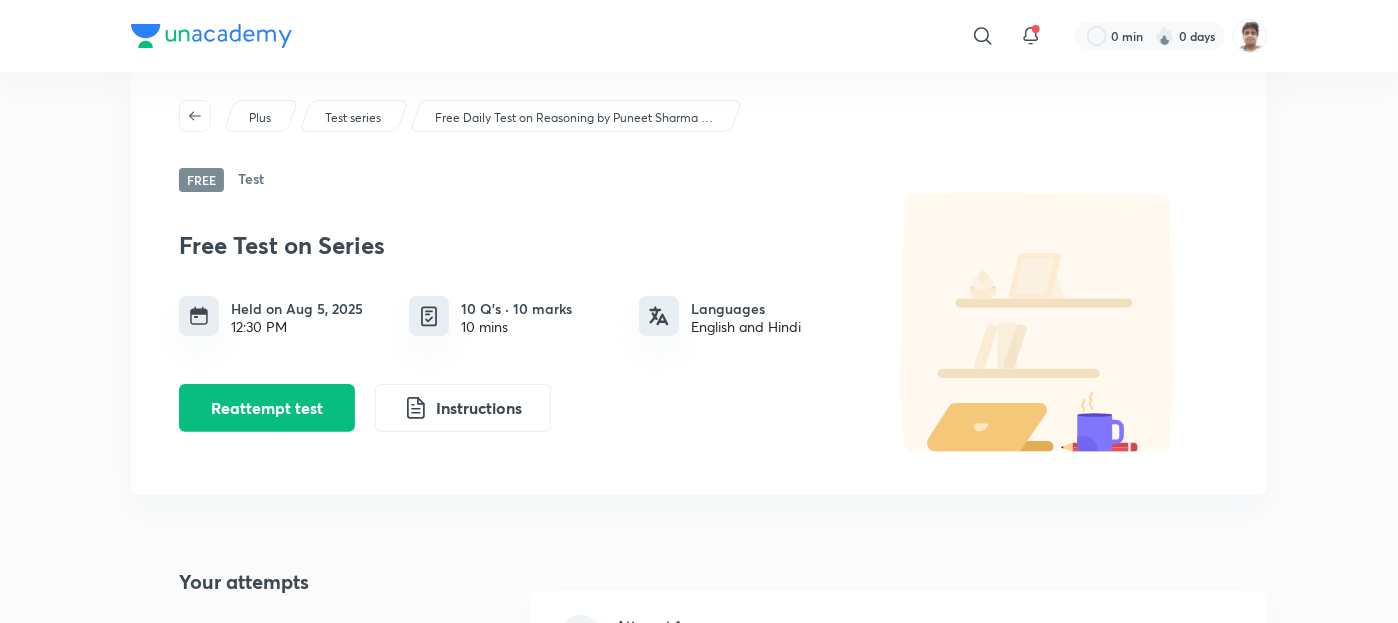scroll, scrollTop: 80, scrollLeft: 0, axis: vertical 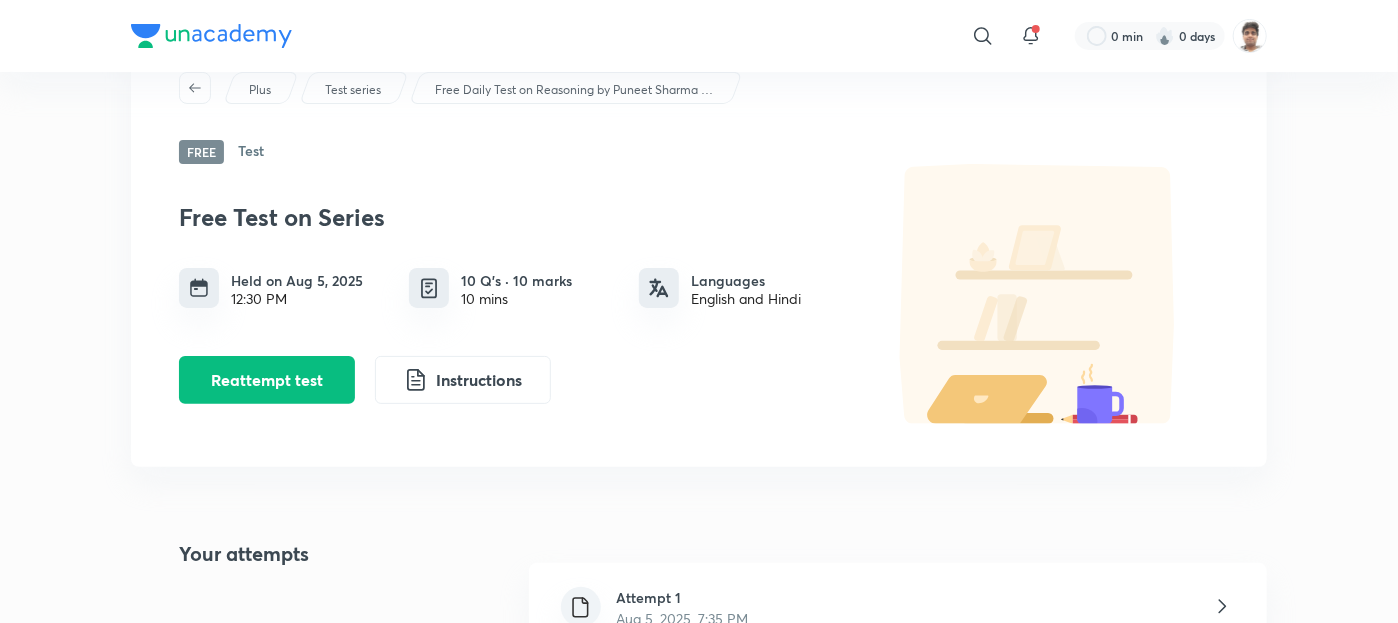 click on "Attempt 1 Aug 5, 2025, 7:35 PM" at bounding box center (898, 608) 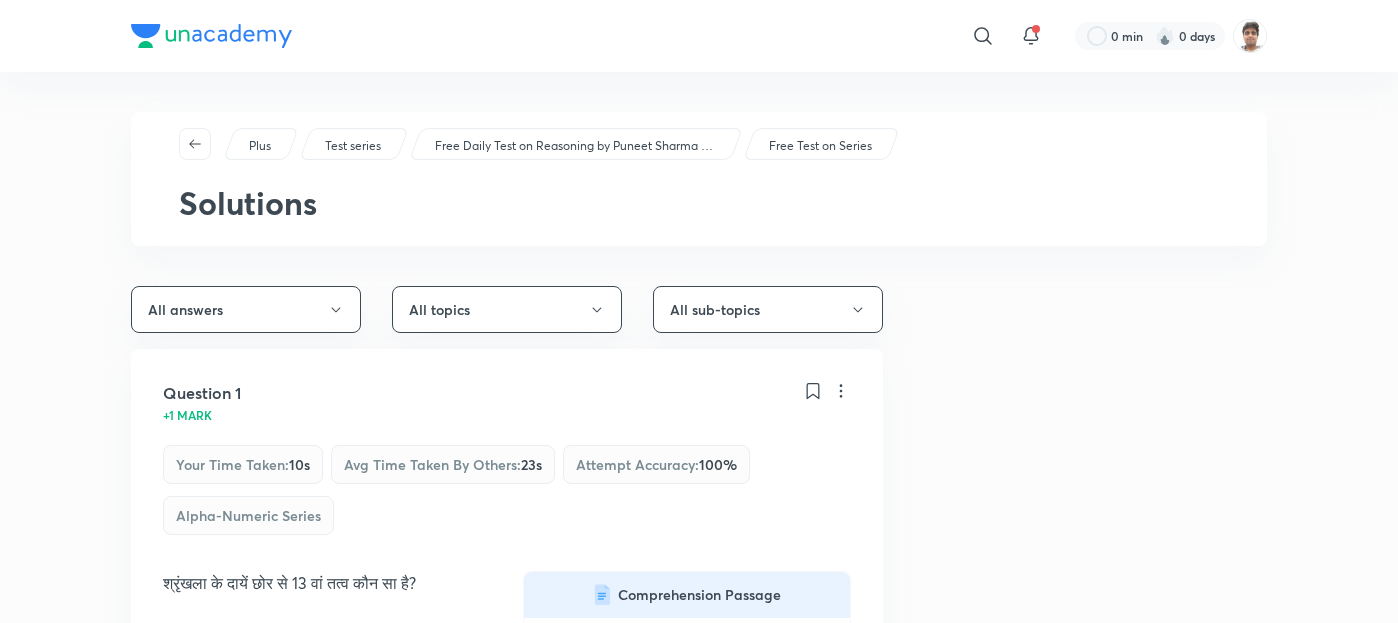 scroll, scrollTop: 0, scrollLeft: 0, axis: both 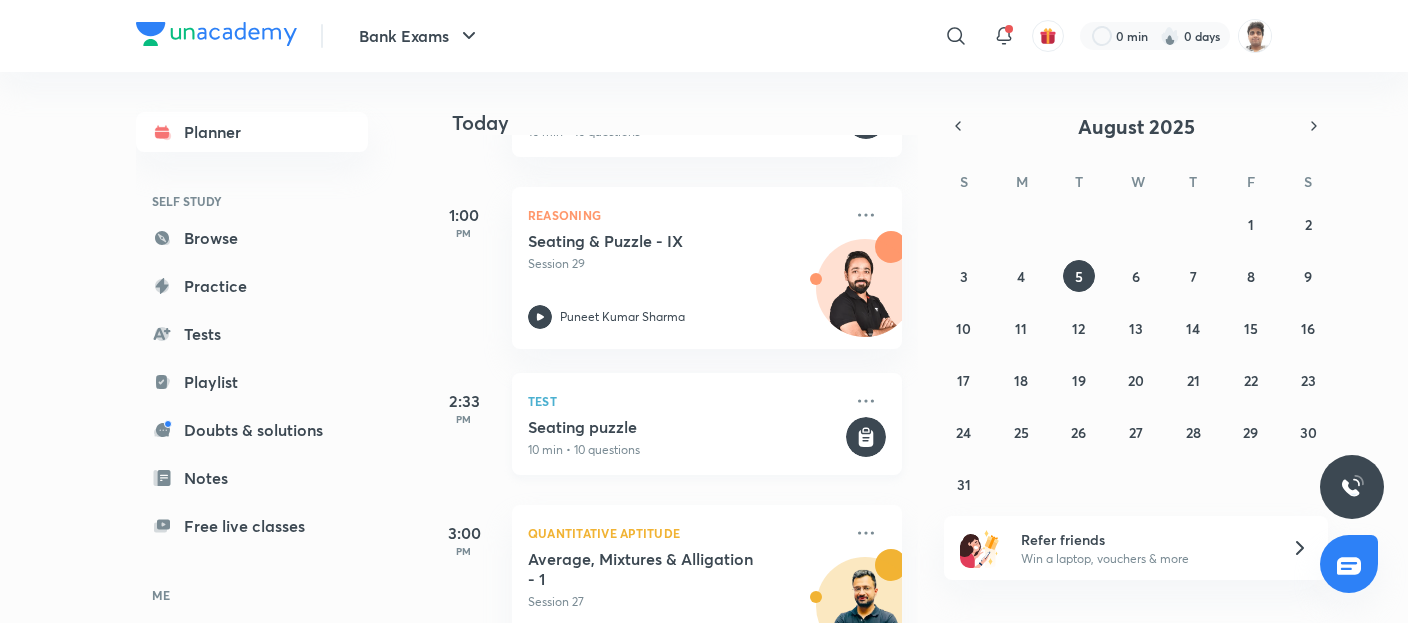 click on "Seating puzzle" at bounding box center [685, 427] 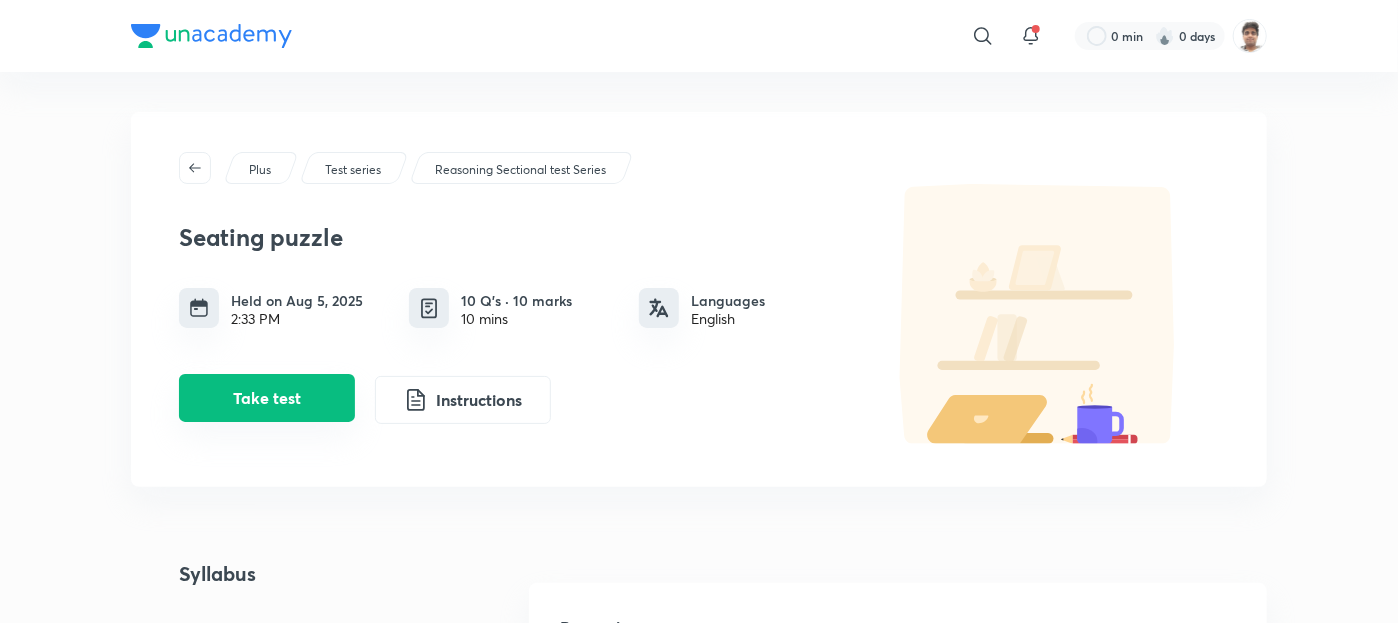 click on "Take test" at bounding box center (267, 398) 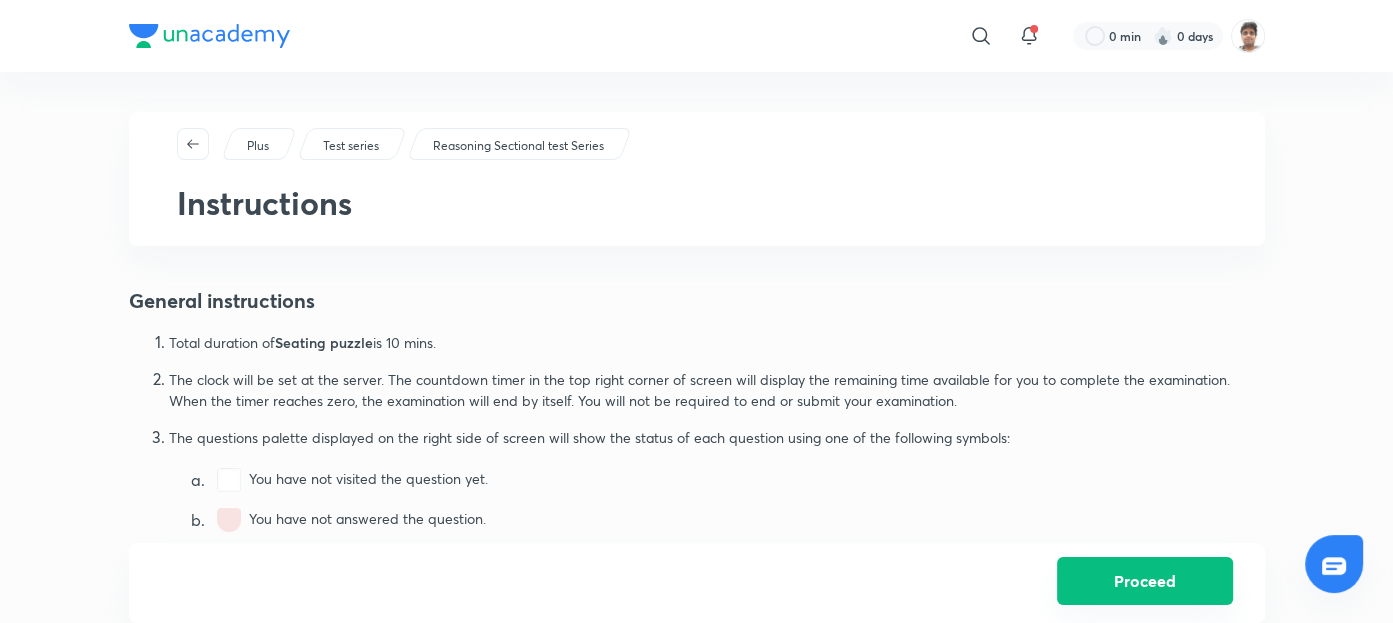 click on "Proceed" at bounding box center (1145, 581) 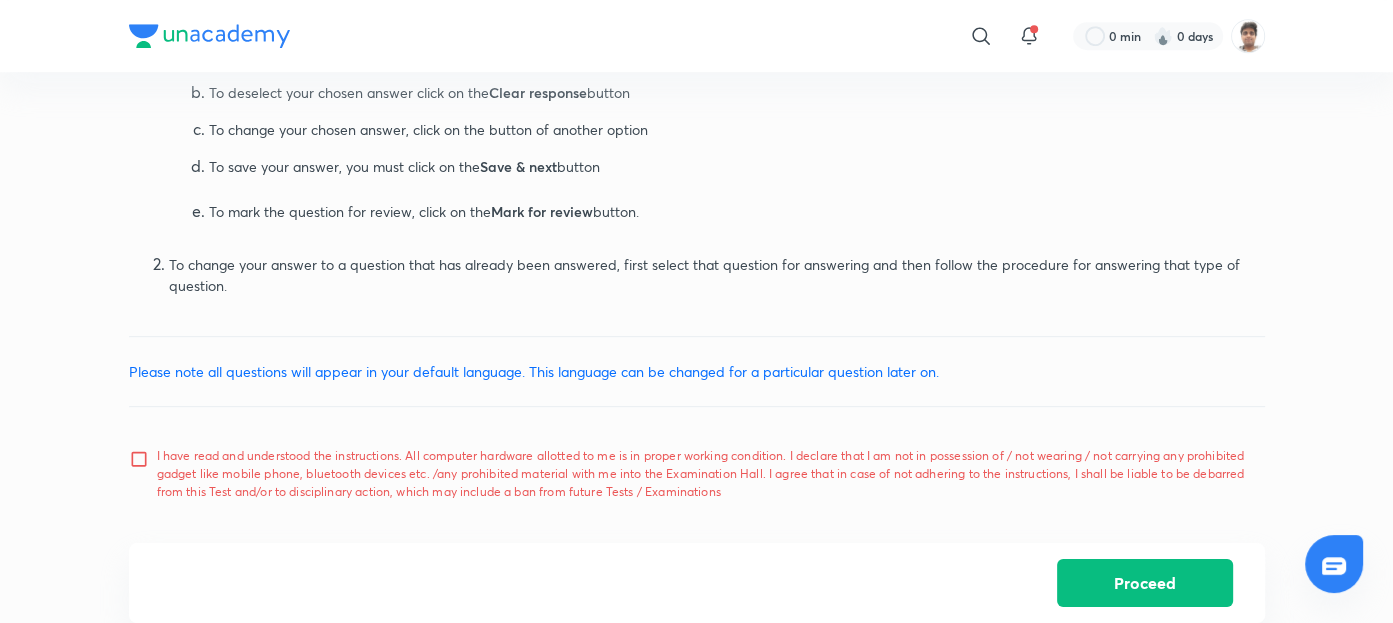 scroll, scrollTop: 1058, scrollLeft: 0, axis: vertical 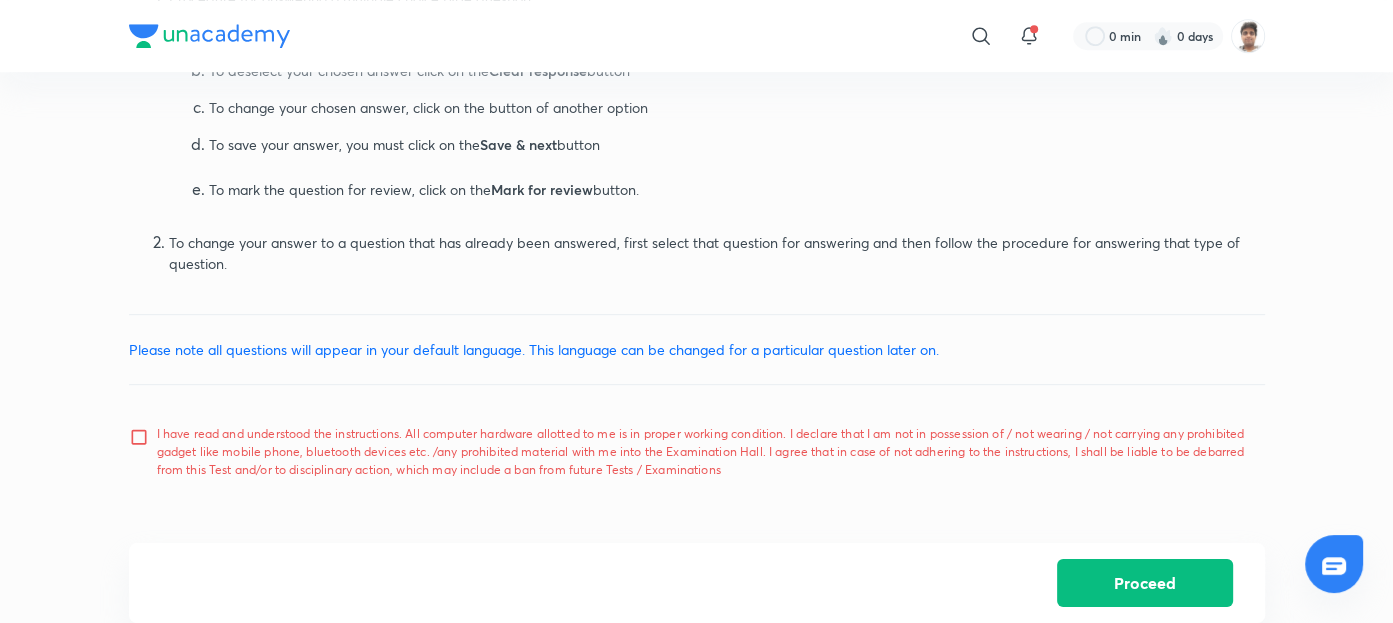click on "I have read and understood the instructions. All computer hardware allotted to me is in proper working condition. I declare that I am not in possession of / not wearing / not carrying any prohibited gadget like mobile phone, bluetooth devices etc. /any prohibited material with me into the Examination Hall. I agree that in case of not adhering to the instructions, I shall be liable to be debarred from this Test and/or to disciplinary action, which may include a ban from future Tests / Examinations" at bounding box center (703, 452) 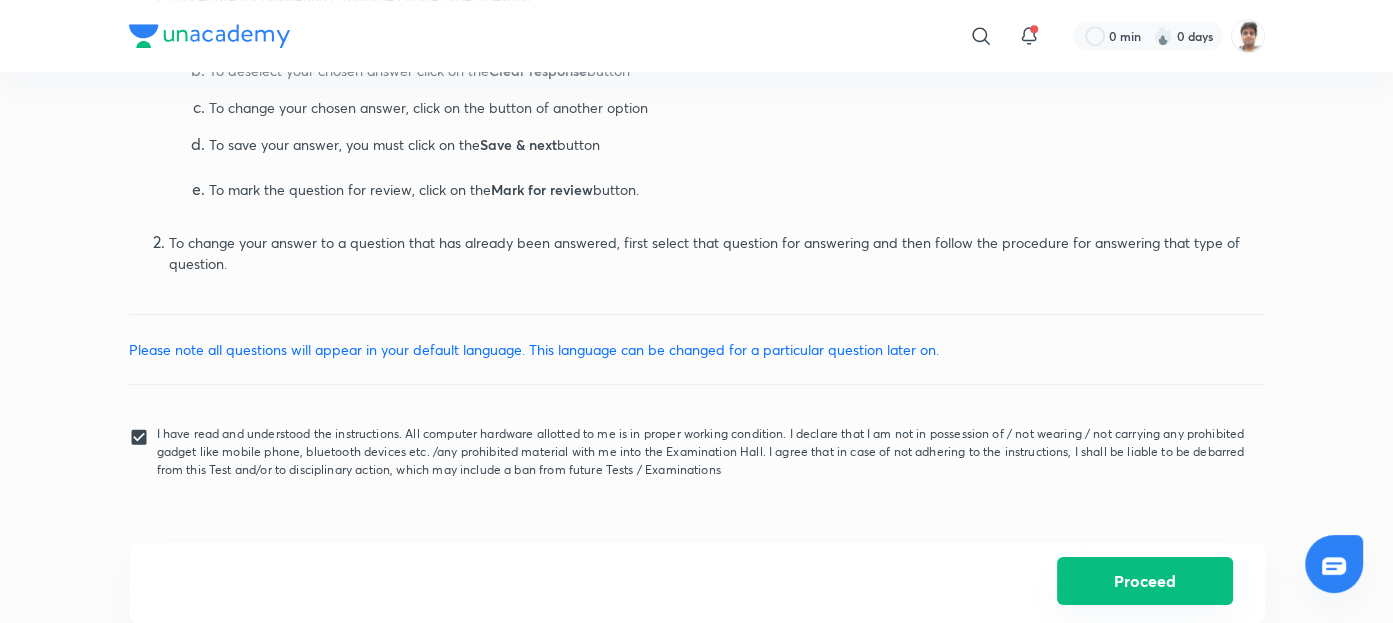 click on "Proceed" at bounding box center (1145, 581) 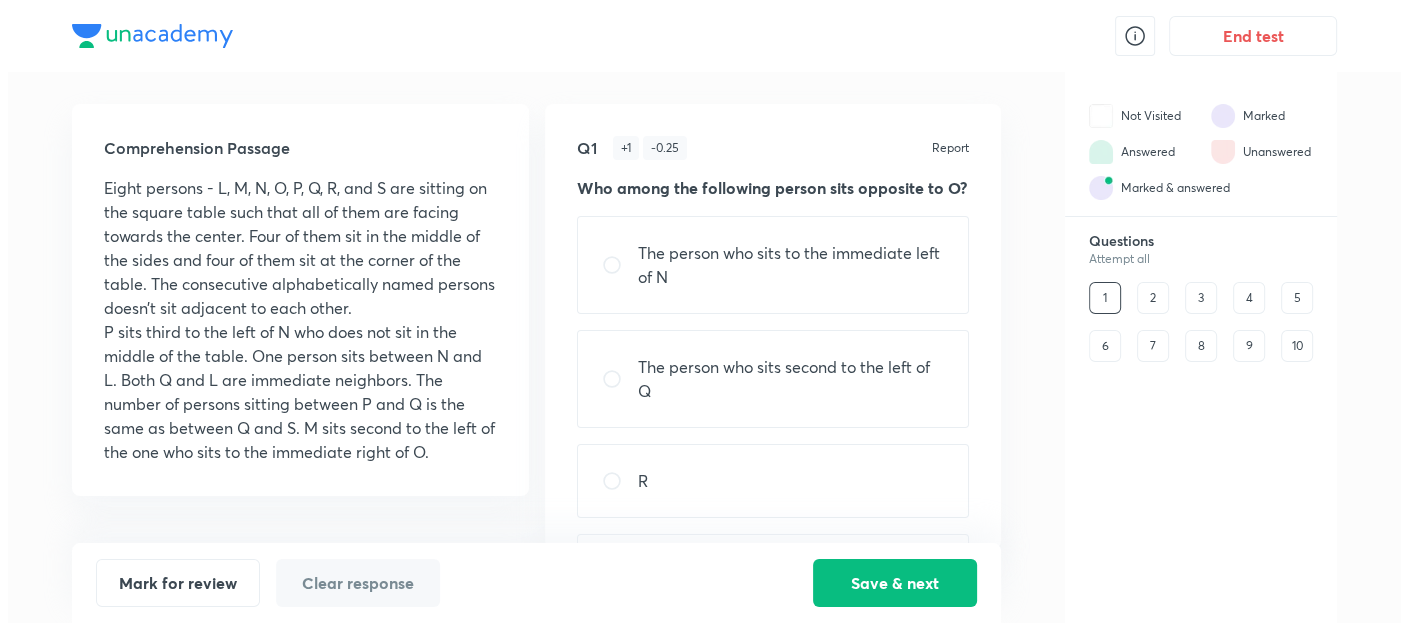 scroll, scrollTop: 0, scrollLeft: 0, axis: both 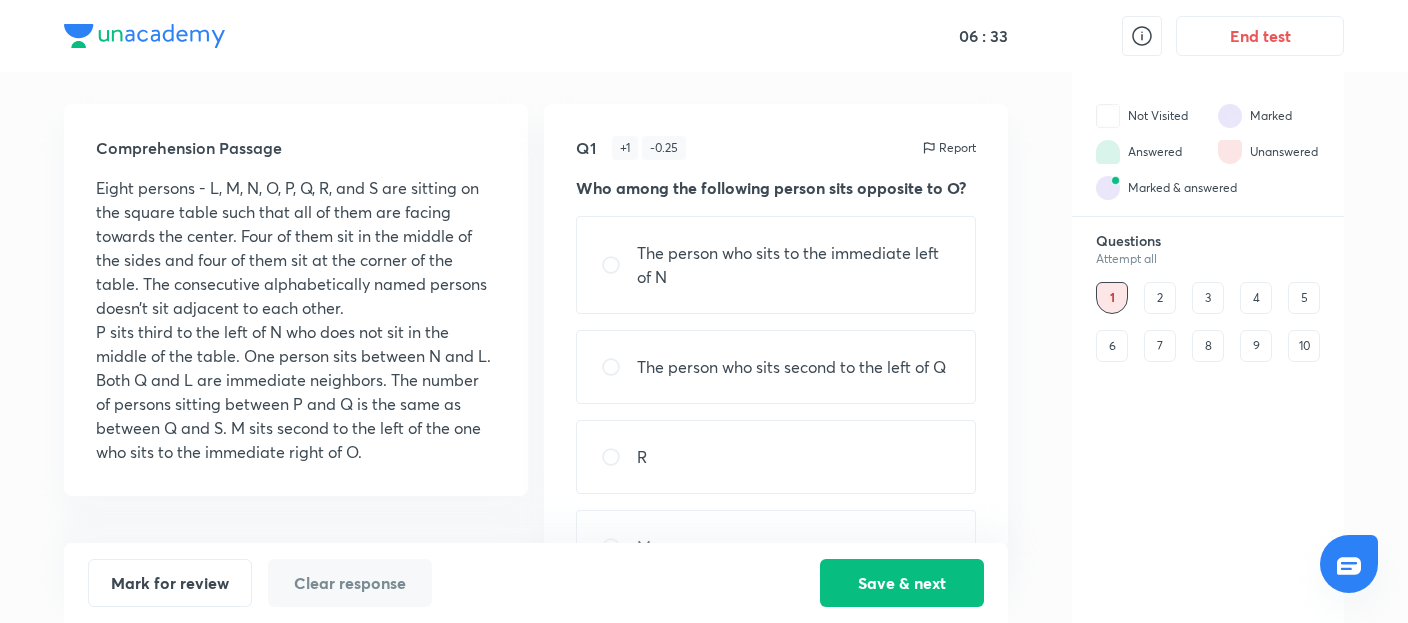 click on "Q1 + 1 - 0.25 Report Who among the following person sits opposite to O? The person who sits to the immediate left of N The person who sits second to the left of Q R M L" at bounding box center [776, 326] 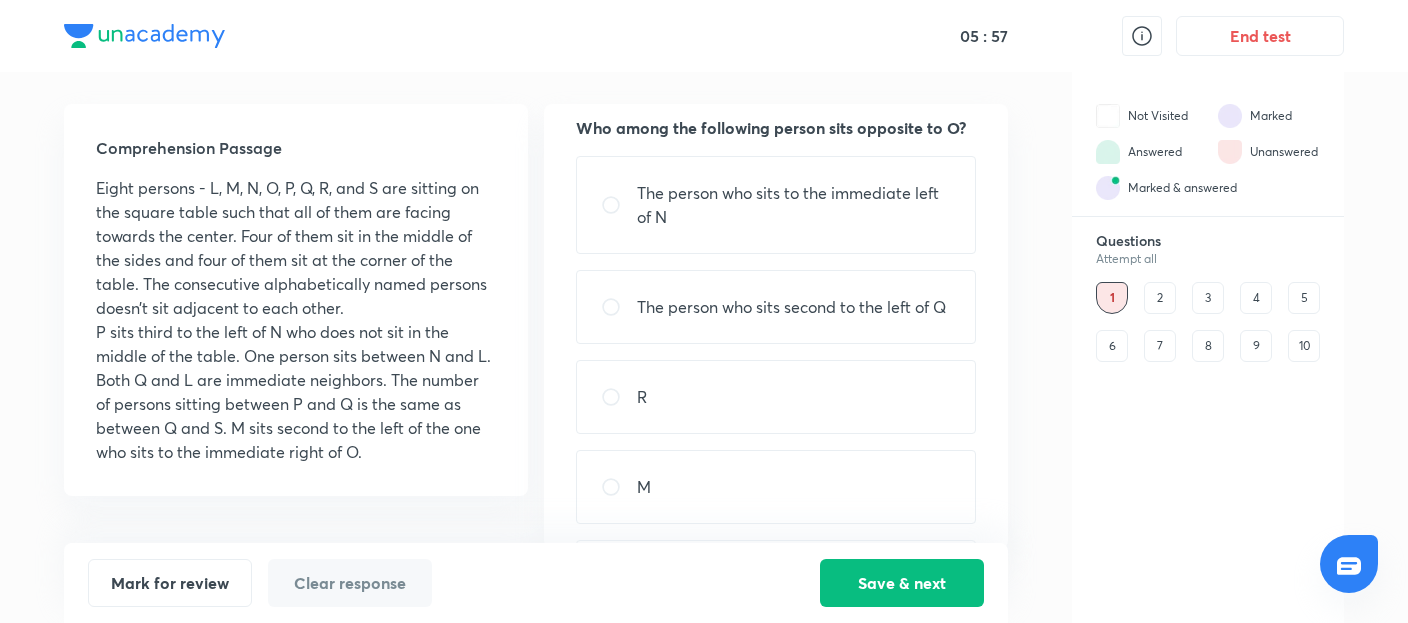 scroll, scrollTop: 58, scrollLeft: 0, axis: vertical 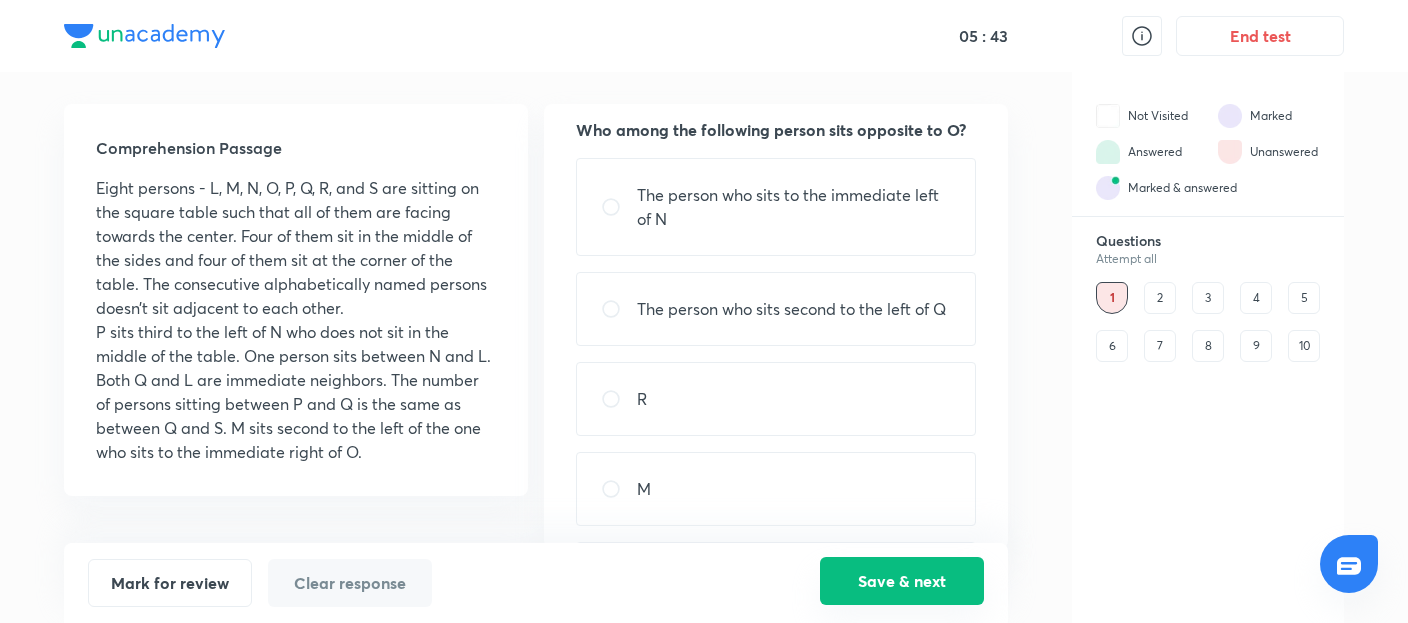 click on "Save & next" at bounding box center [902, 581] 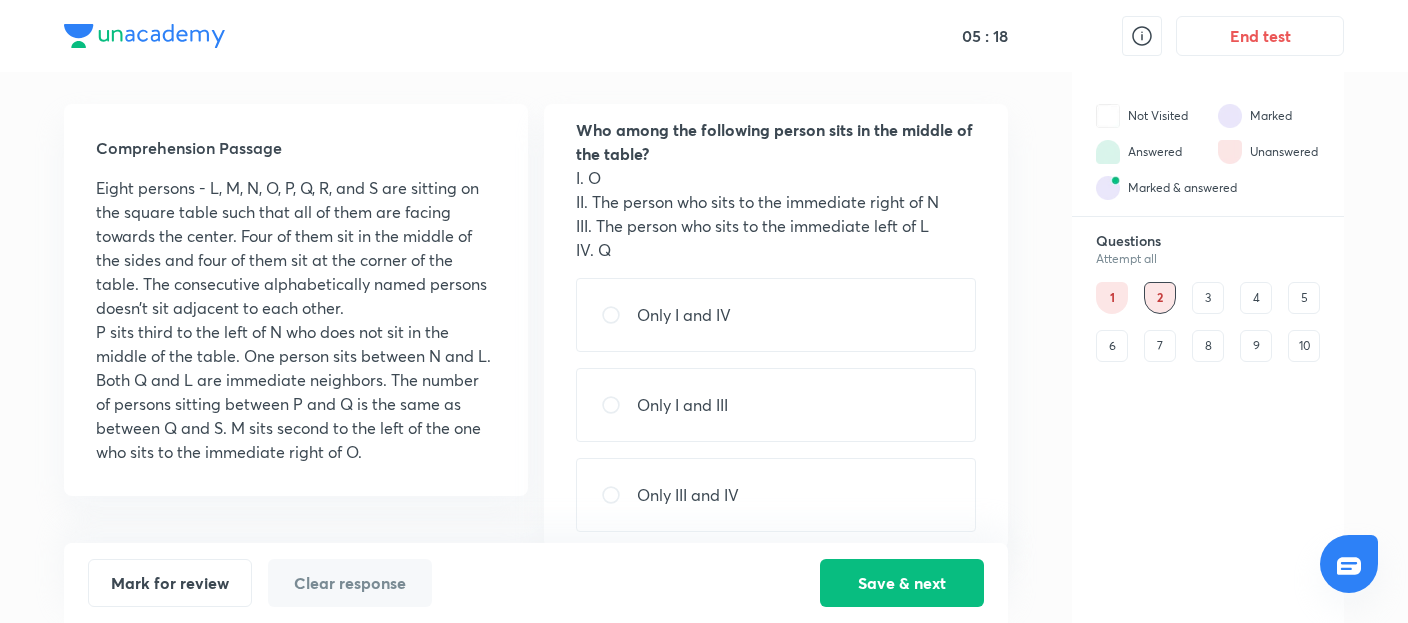 click on "Q2 + 1 - 0.25 Report Who among the following person sits in the middle of the table? ﻿ I. O   II. The person who sits to the immediate right of N   III. The person who sits to the immediate left of L   IV. Q Only I and IV Only I and III Only III and IV Only II and III All I, II, III and IV" at bounding box center (776, 326) 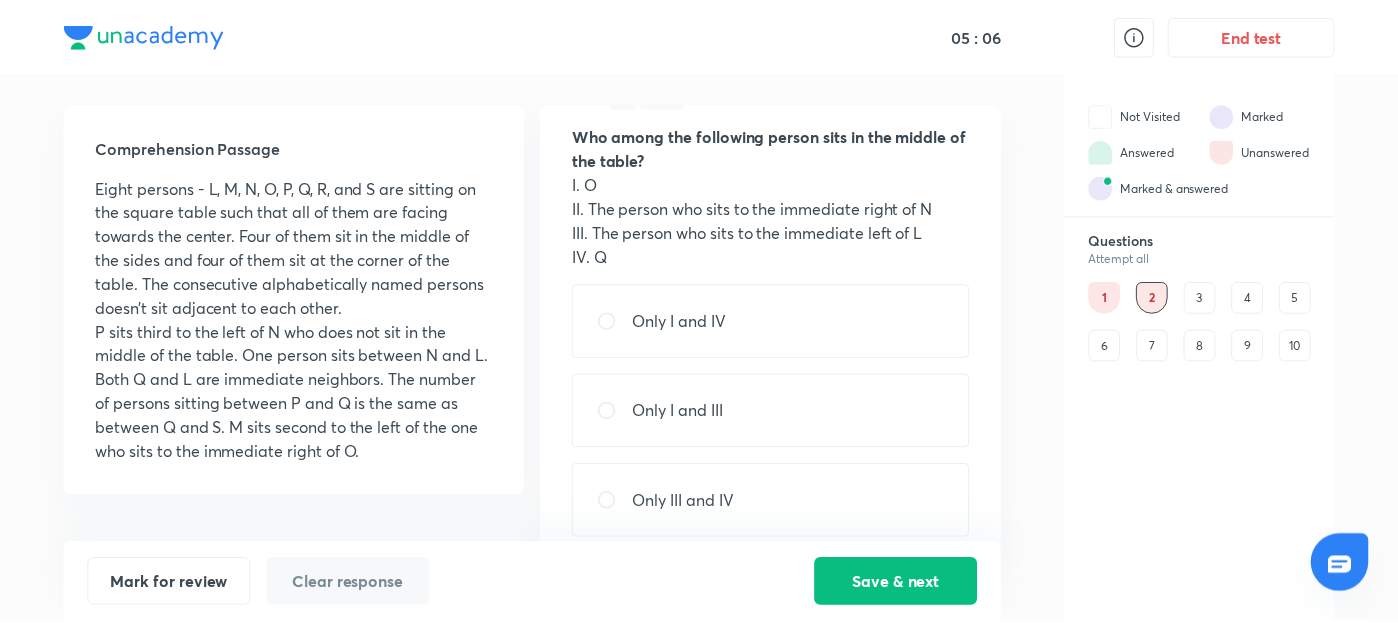scroll, scrollTop: 50, scrollLeft: 0, axis: vertical 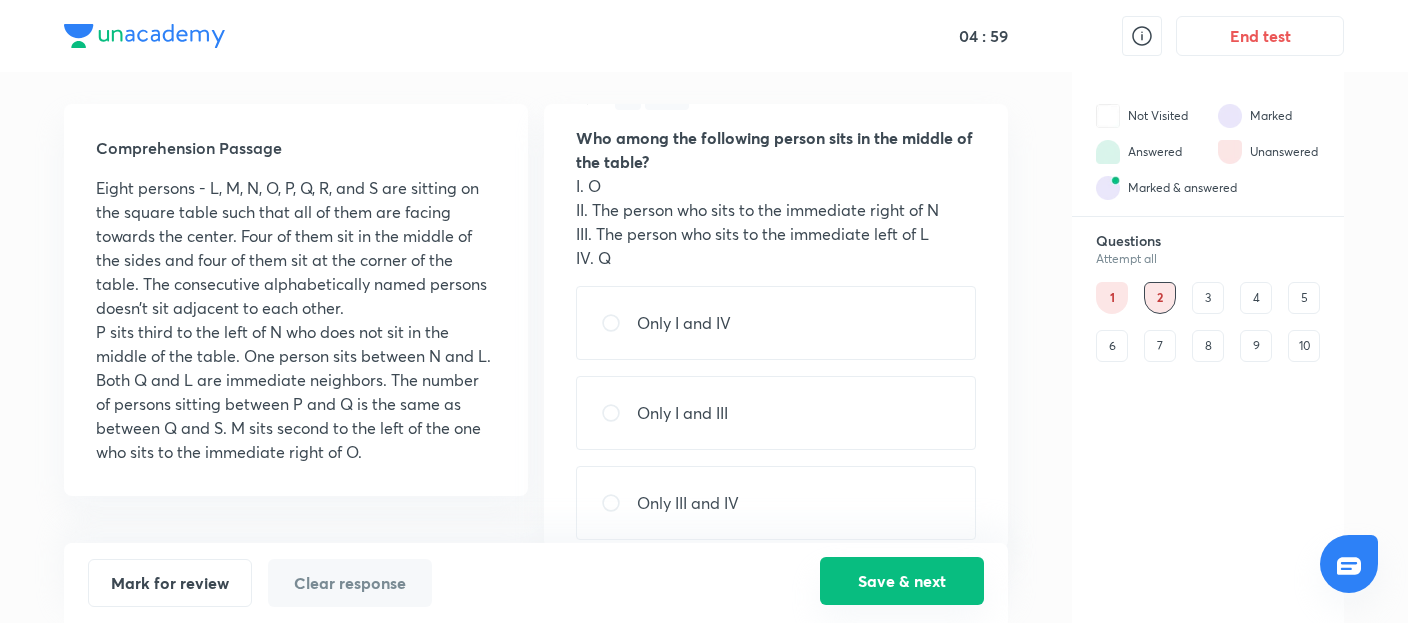 click on "Save & next" at bounding box center [902, 581] 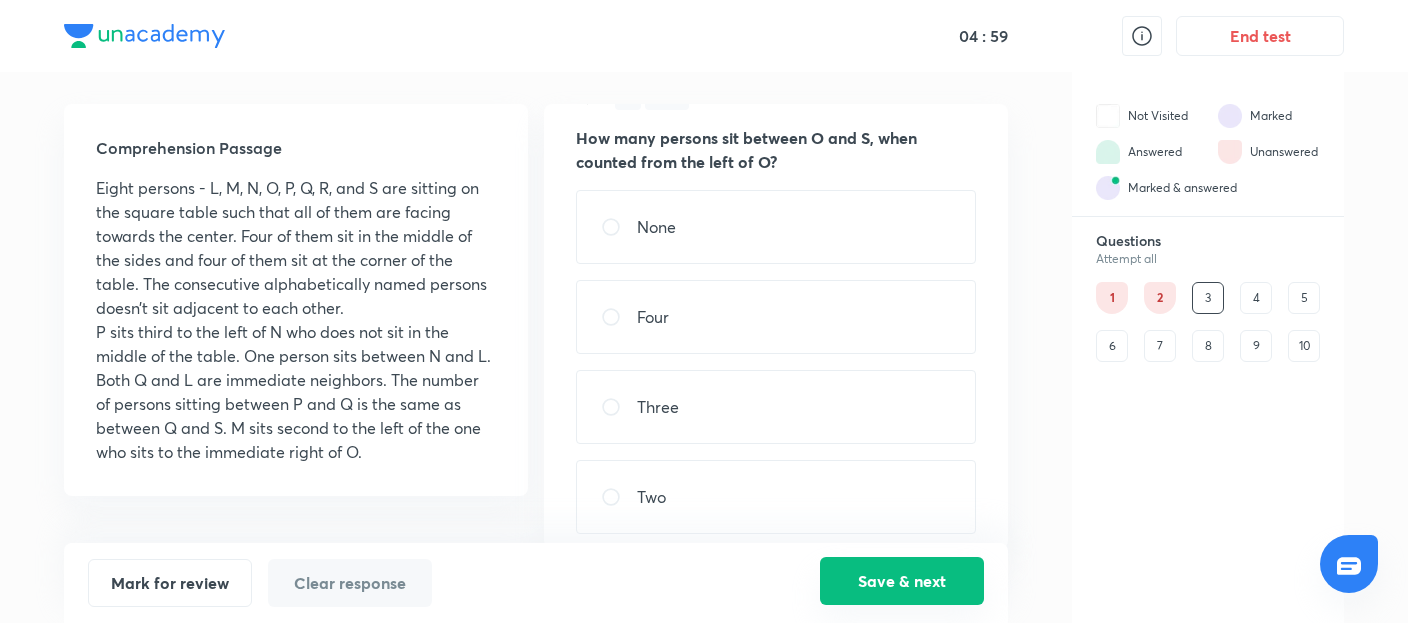 click on "Save & next" at bounding box center [902, 581] 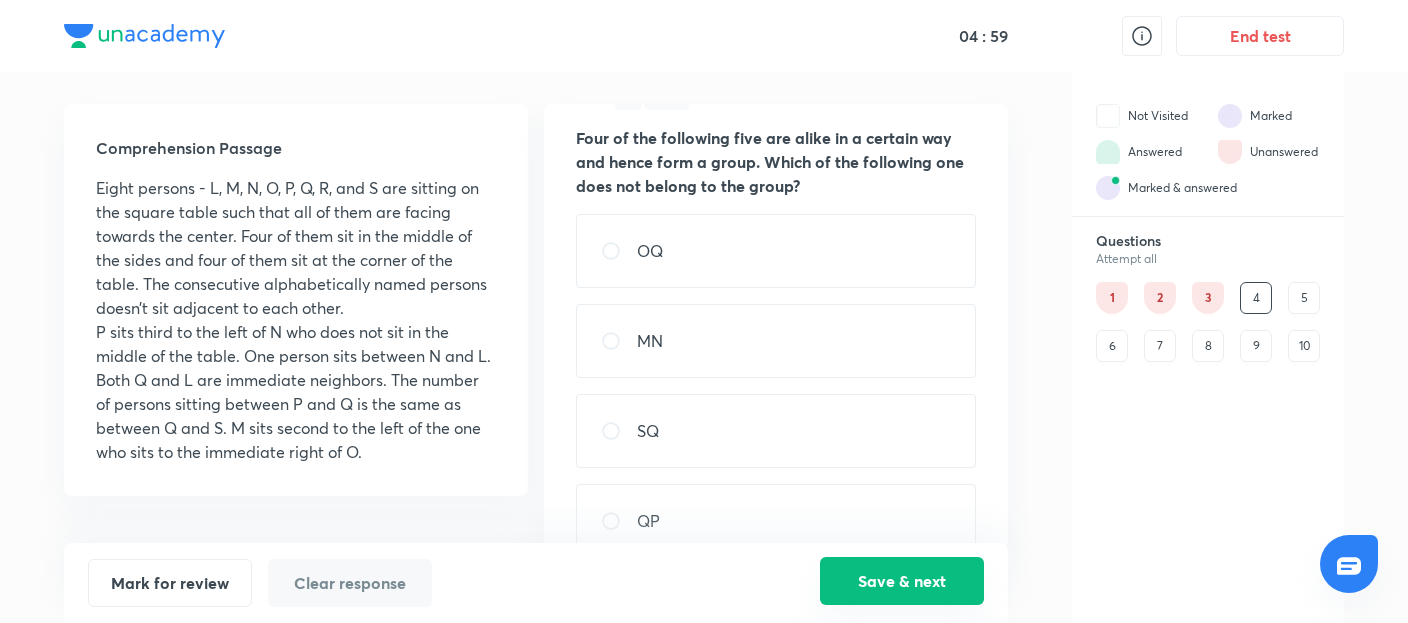 click on "Save & next" at bounding box center (902, 581) 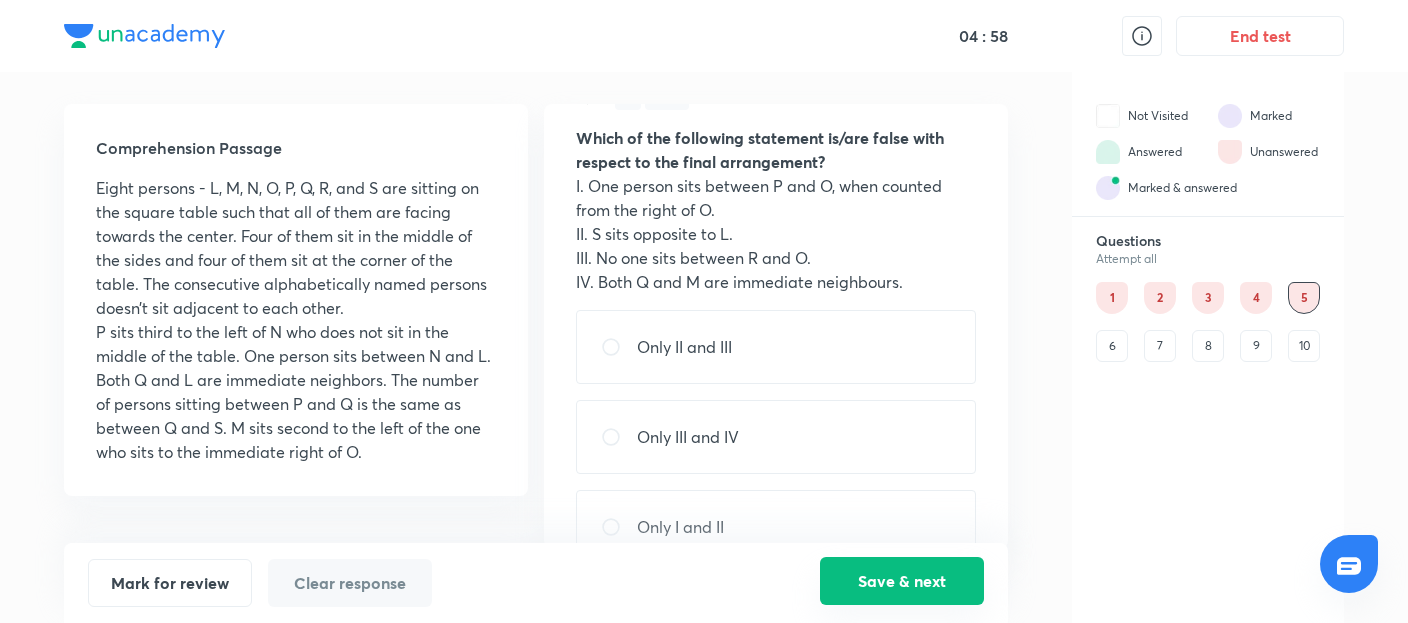 click on "Save & next" at bounding box center (902, 581) 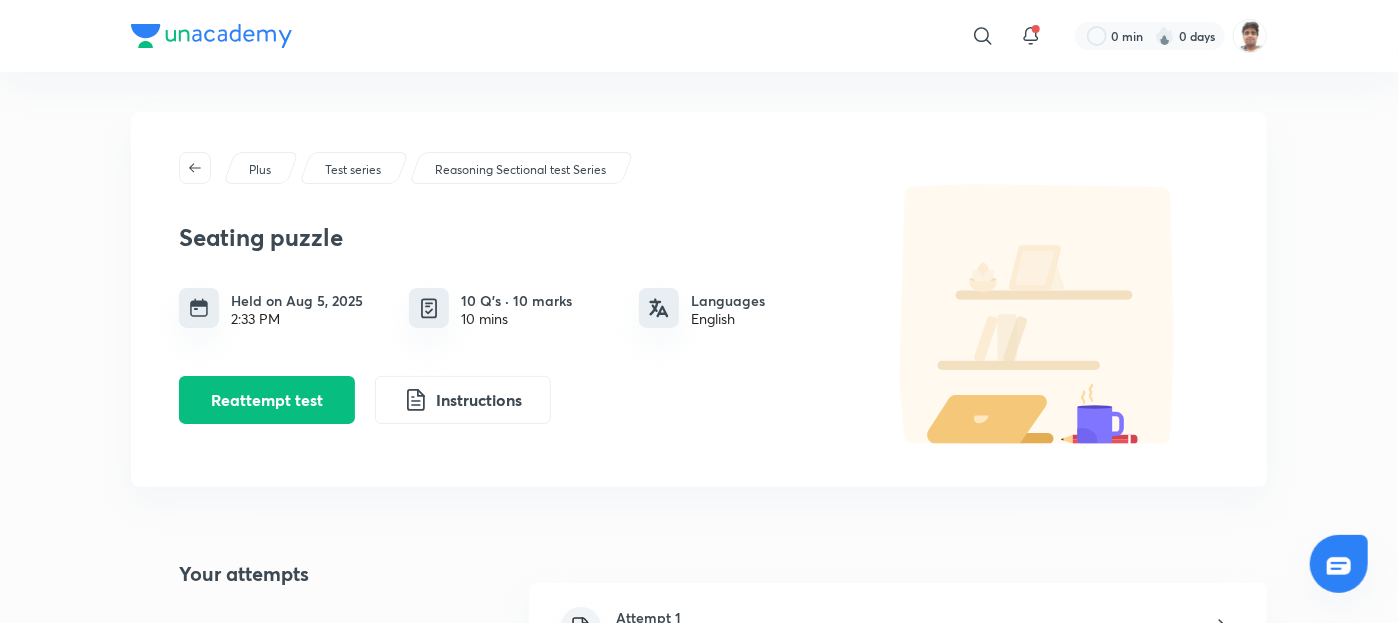 click on "Attempt 1 Aug 5, 2025, 7:46 PM" at bounding box center (898, 628) 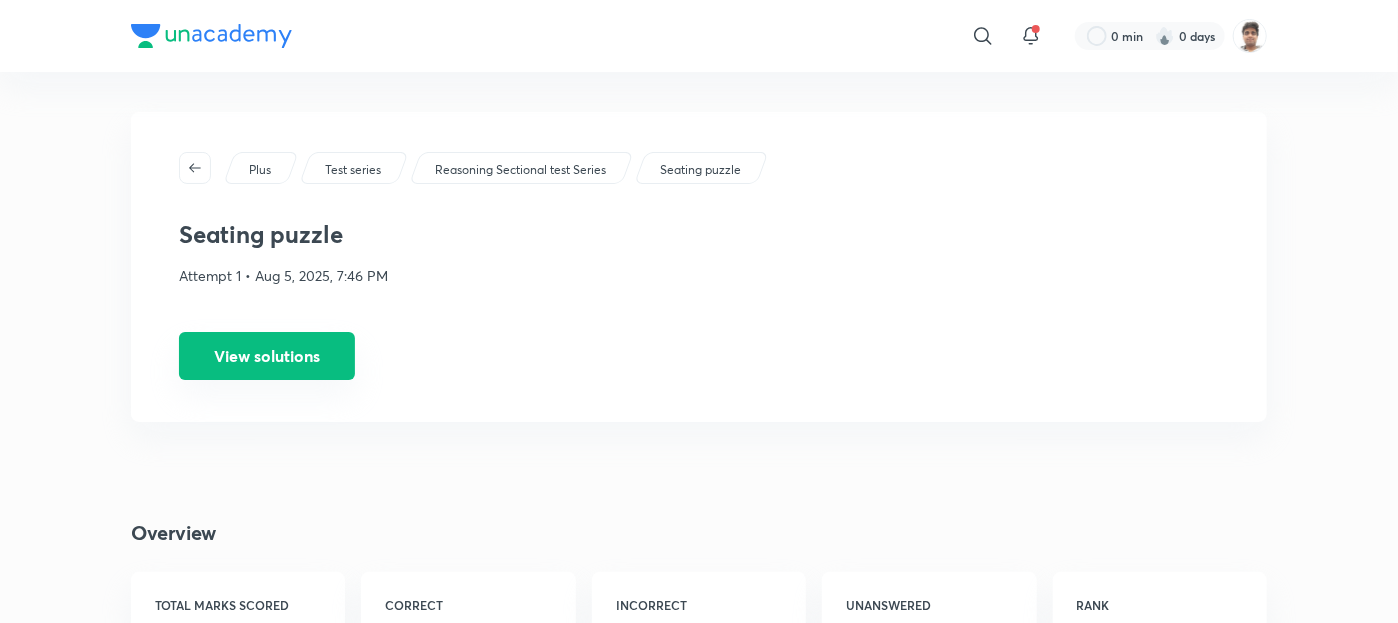 click on "View solutions" at bounding box center [267, 356] 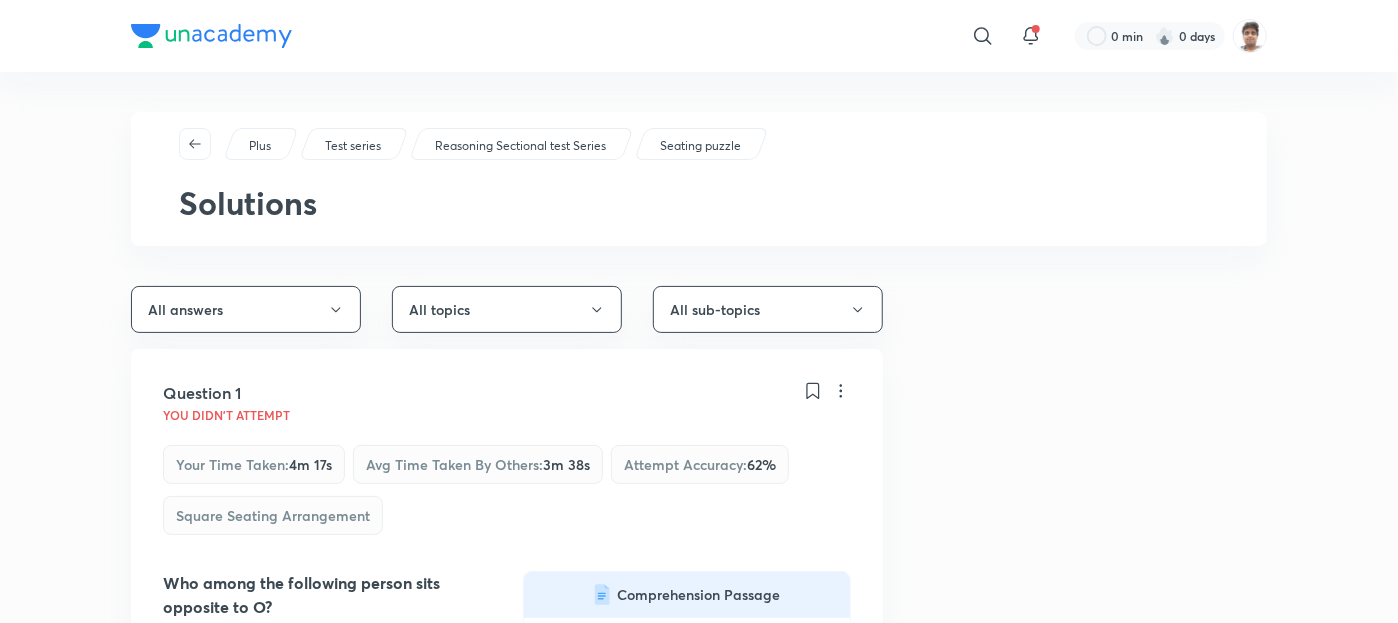click on "​ 0 min 0 days Plus Test series Reasoning Sectional test Series Seating puzzle Solutions All answers All topics All sub-topics Question 1 You didn't Attempt Your time taken :  4m 17s Avg time taken by others :  3m 38s Attempt accuracy :  62 % Square Seating Arrangement Who among the following person sits opposite to O? Comprehension Passage Eight persons - L, M, N, O, P, Q, R, and S are sitting on the square table such that all of them are facing towards the center. Four of them sit in the middle of the sides and four of them sit at the corner of the table. The consecutive alphabetically named persons doesn’t sit adjacent to each other.   P sits third to the left of N who does not sit in the middle of the table. One person sits between N and L. Both Q and L are immediate neighbors. The number of persons sitting between P and Q is the same as between Q and S. M sits second to the left of the one who sits to the immediate right of O. The person who sits to the immediate left of N Correct answer R M L View %" at bounding box center [699, 5984] 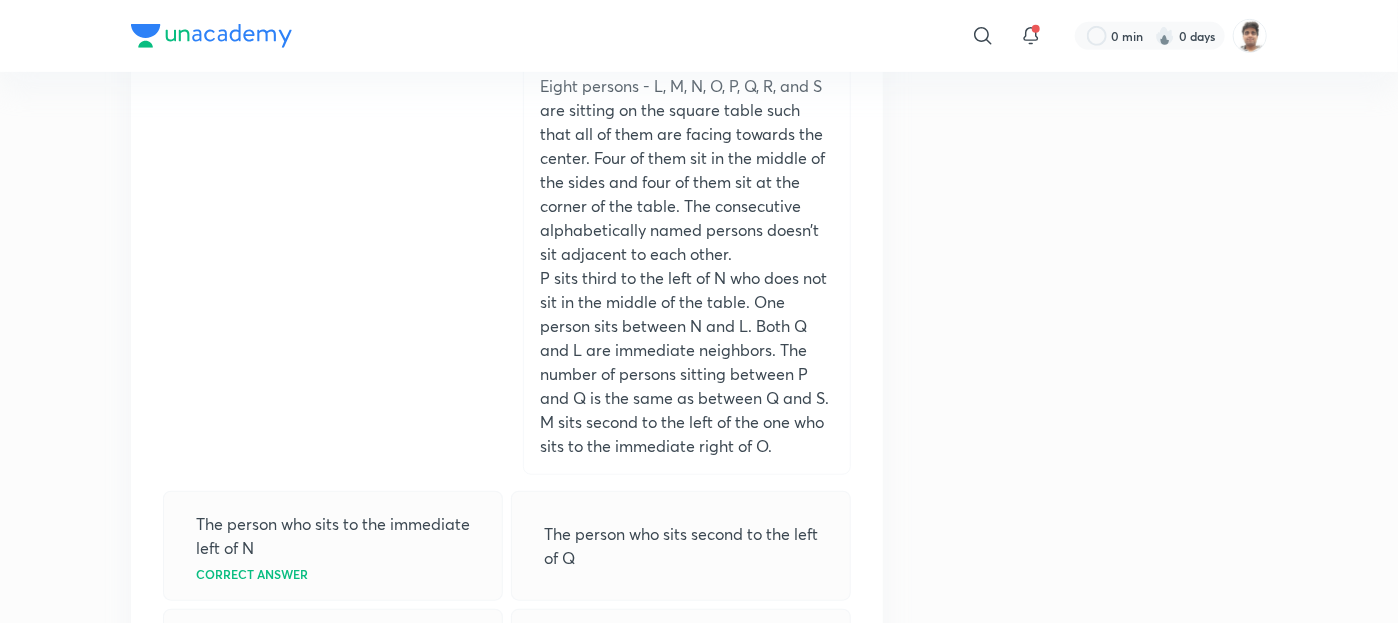 scroll, scrollTop: 520, scrollLeft: 0, axis: vertical 